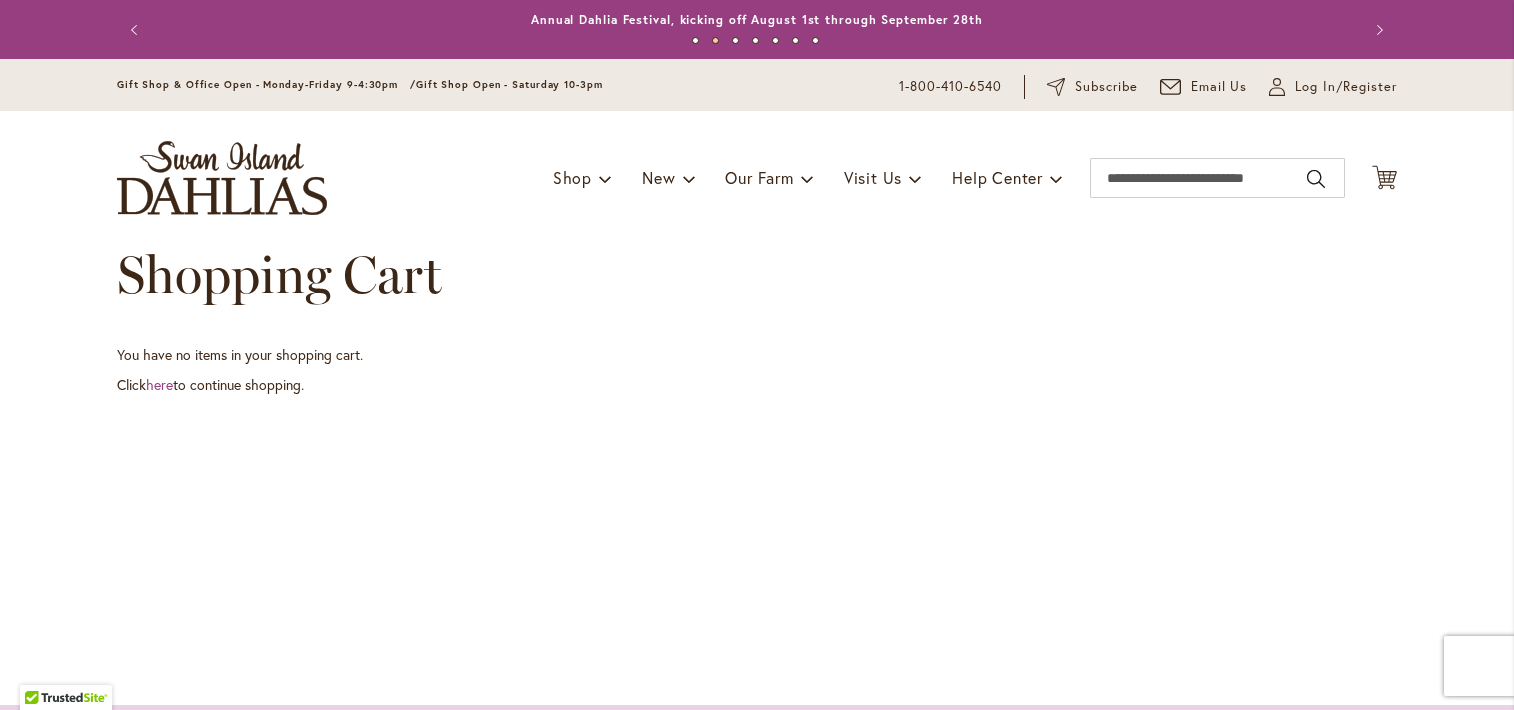 scroll, scrollTop: 0, scrollLeft: 0, axis: both 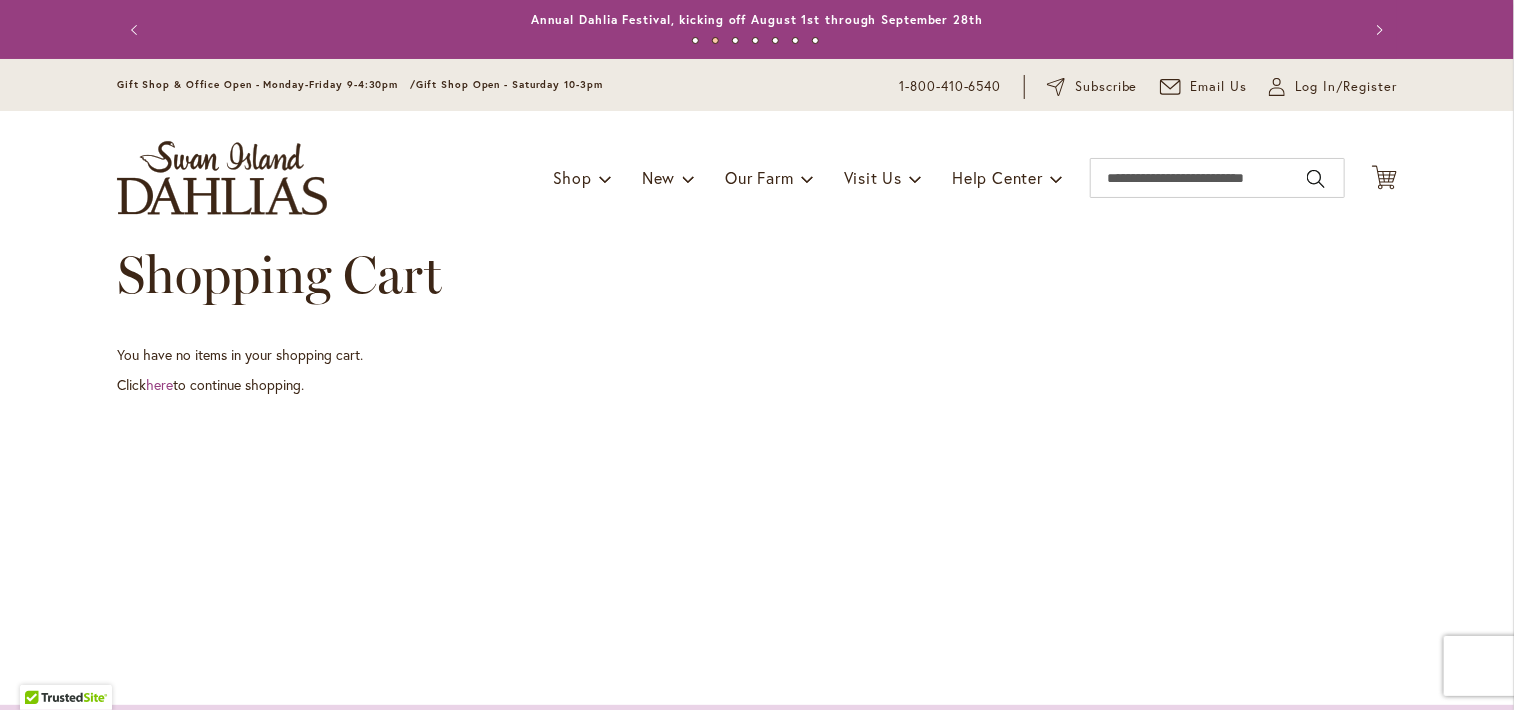 click on "Toggle Nav
Shop
Dahlia Tubers
Collections
Fresh Cut Dahlias
Gardening Supplies
Gift Cards
Request a Catalog
Gifts, Clothing & Specialty Items" at bounding box center (757, 178) 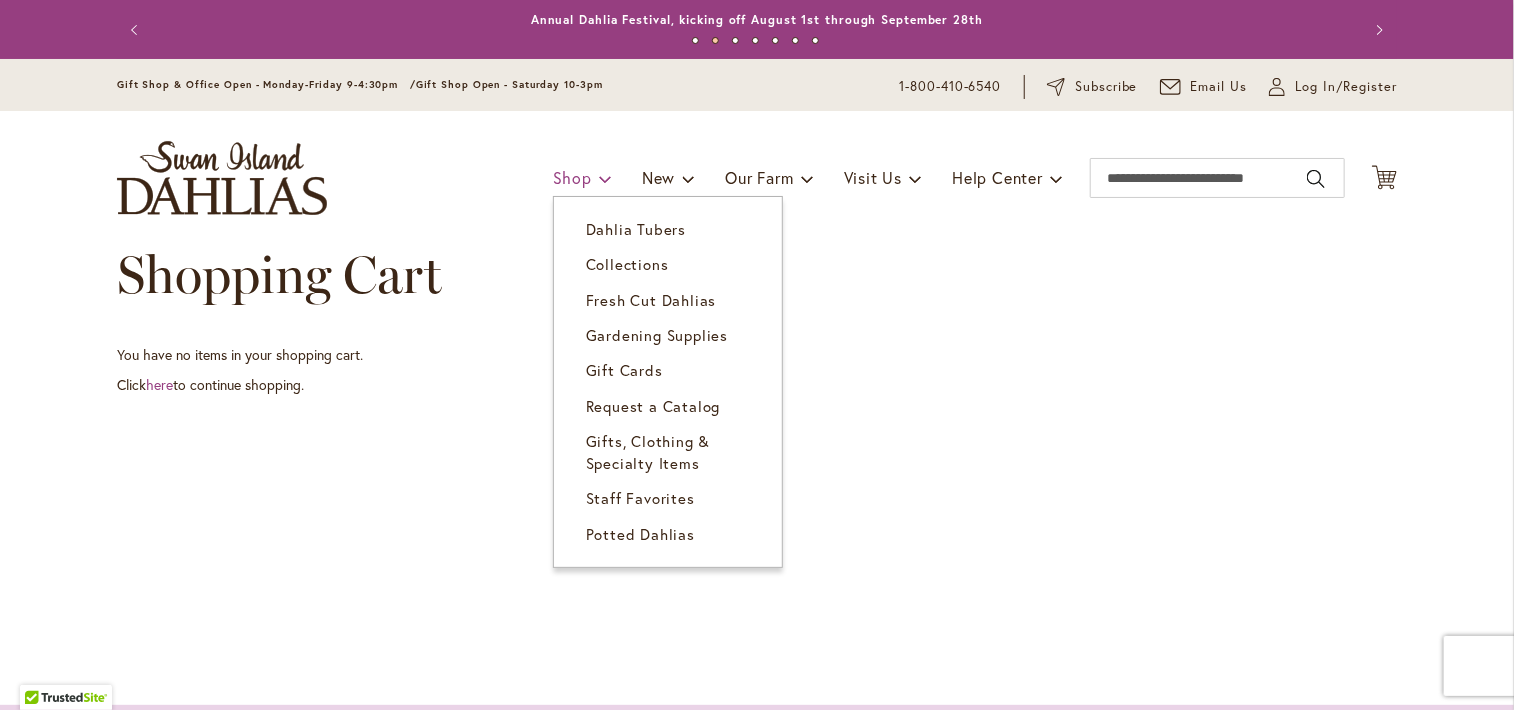 click on "Shop" at bounding box center [572, 177] 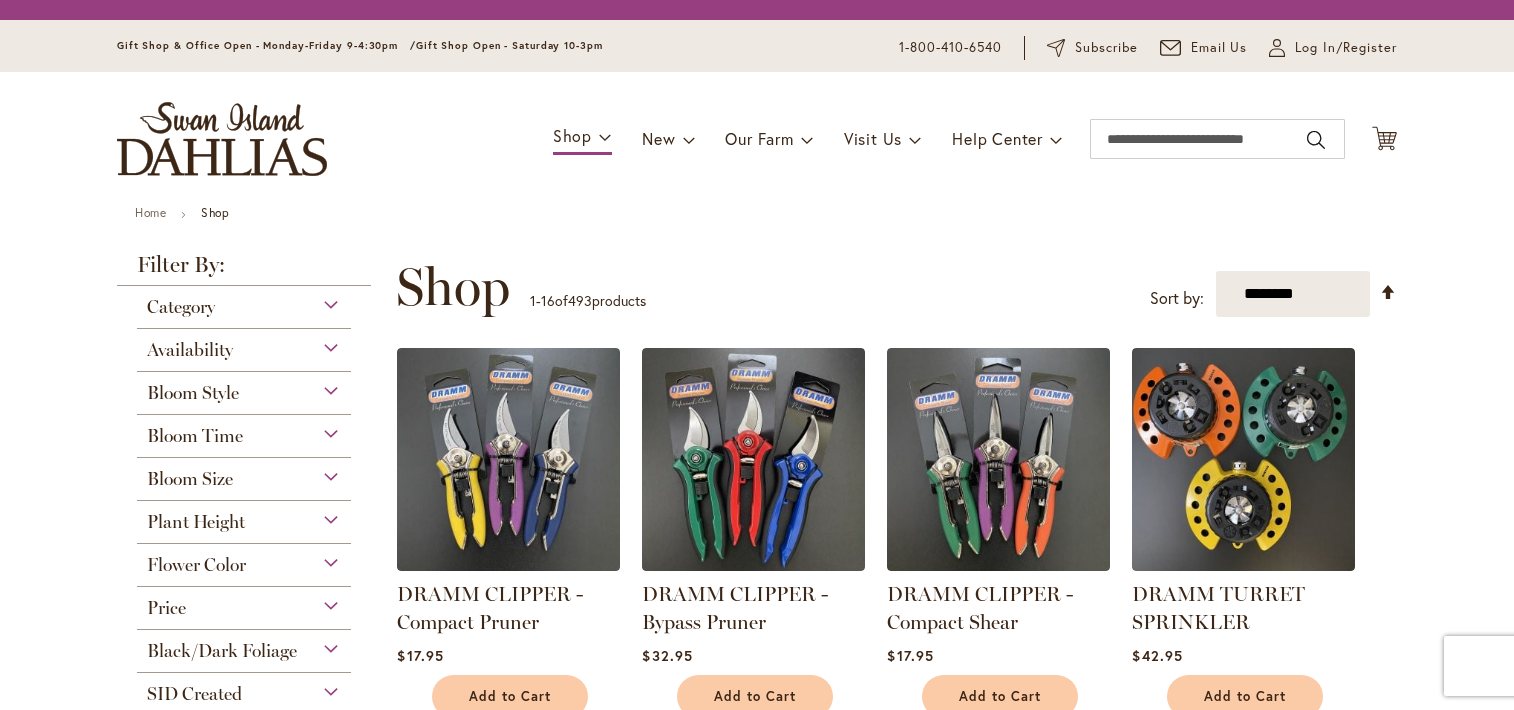 scroll, scrollTop: 0, scrollLeft: 0, axis: both 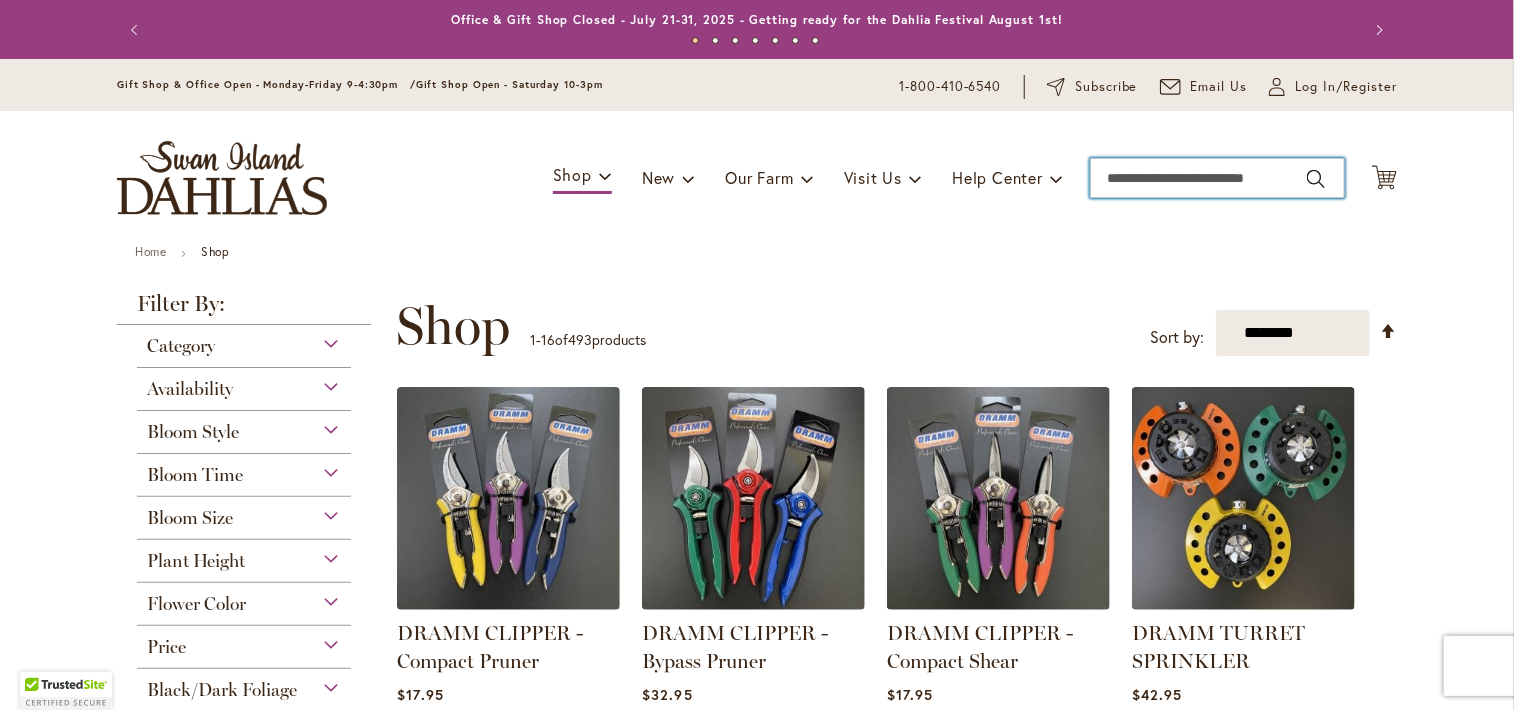 click on "Search" at bounding box center (1217, 178) 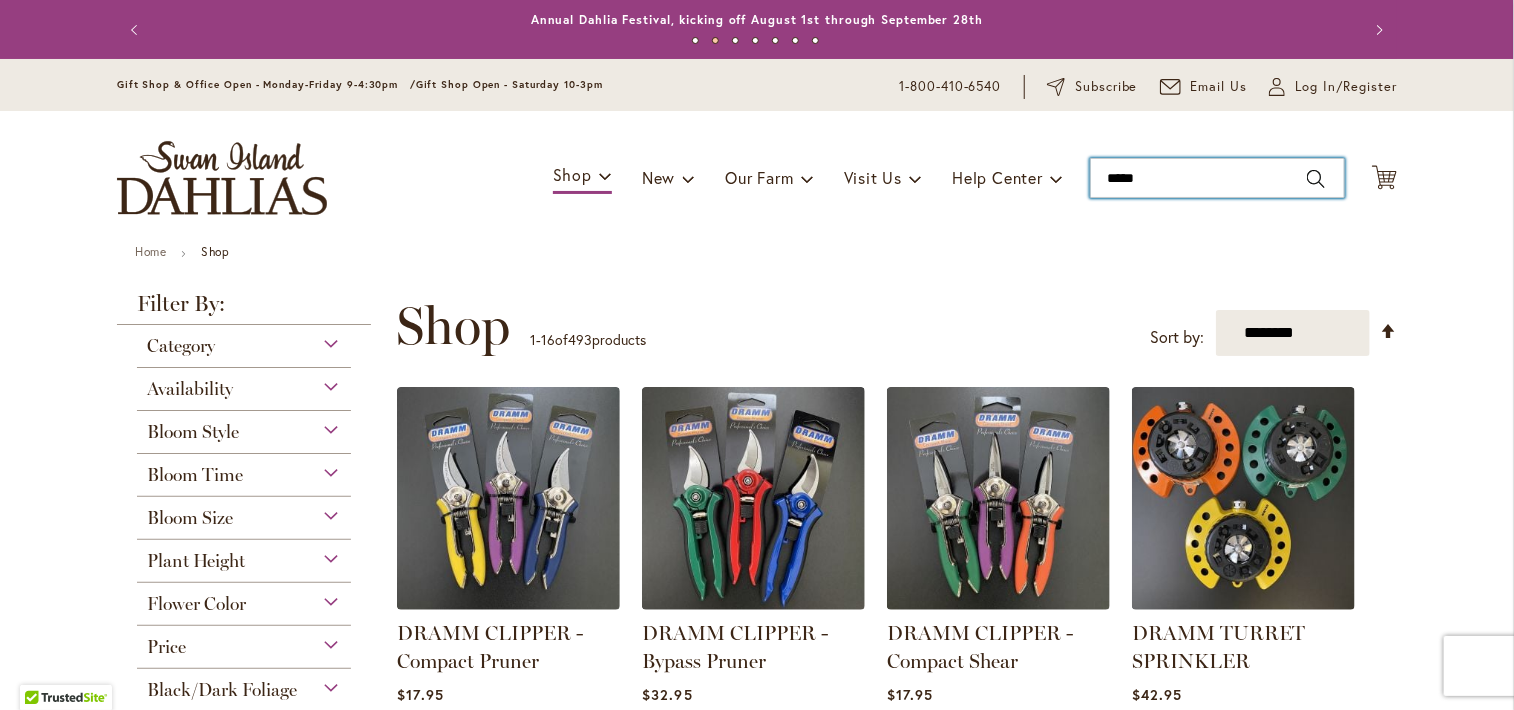 type on "******" 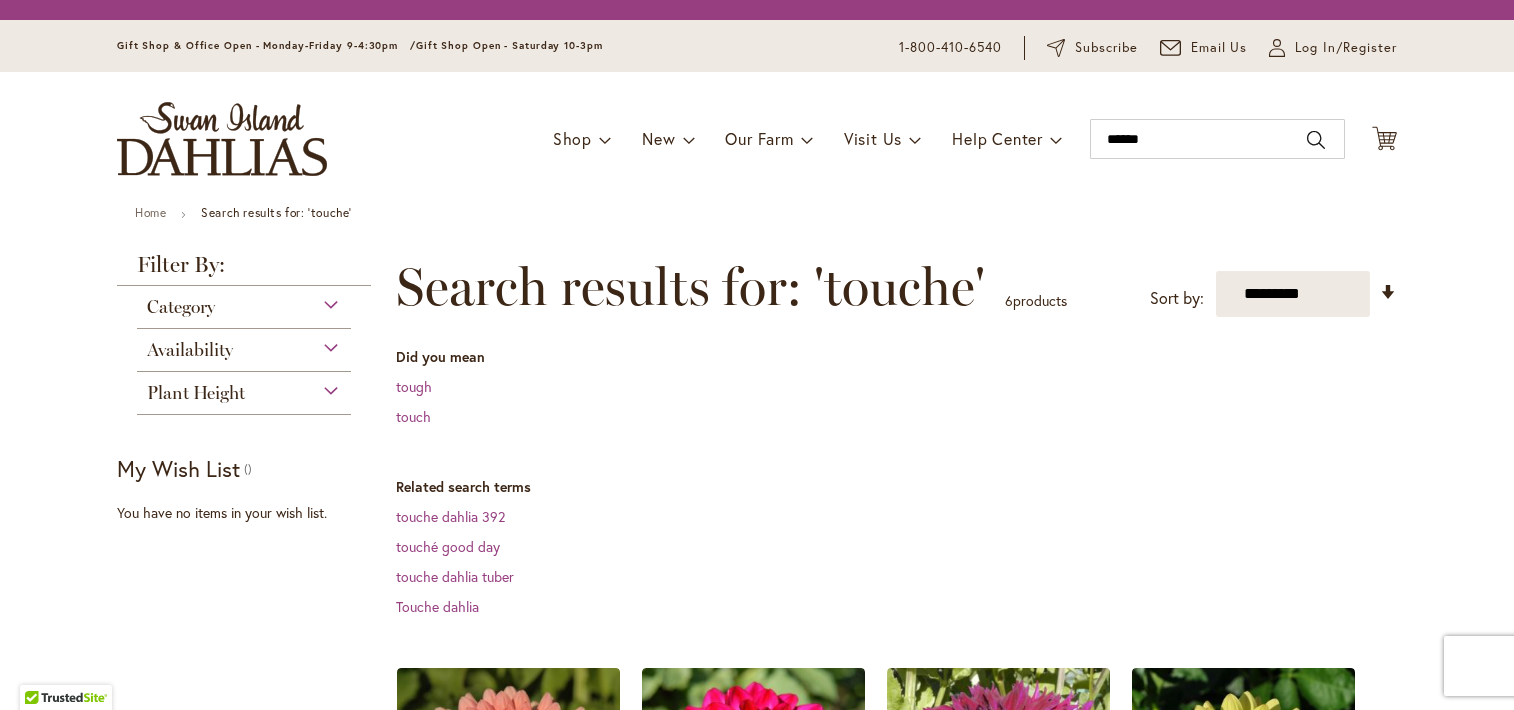 scroll, scrollTop: 0, scrollLeft: 0, axis: both 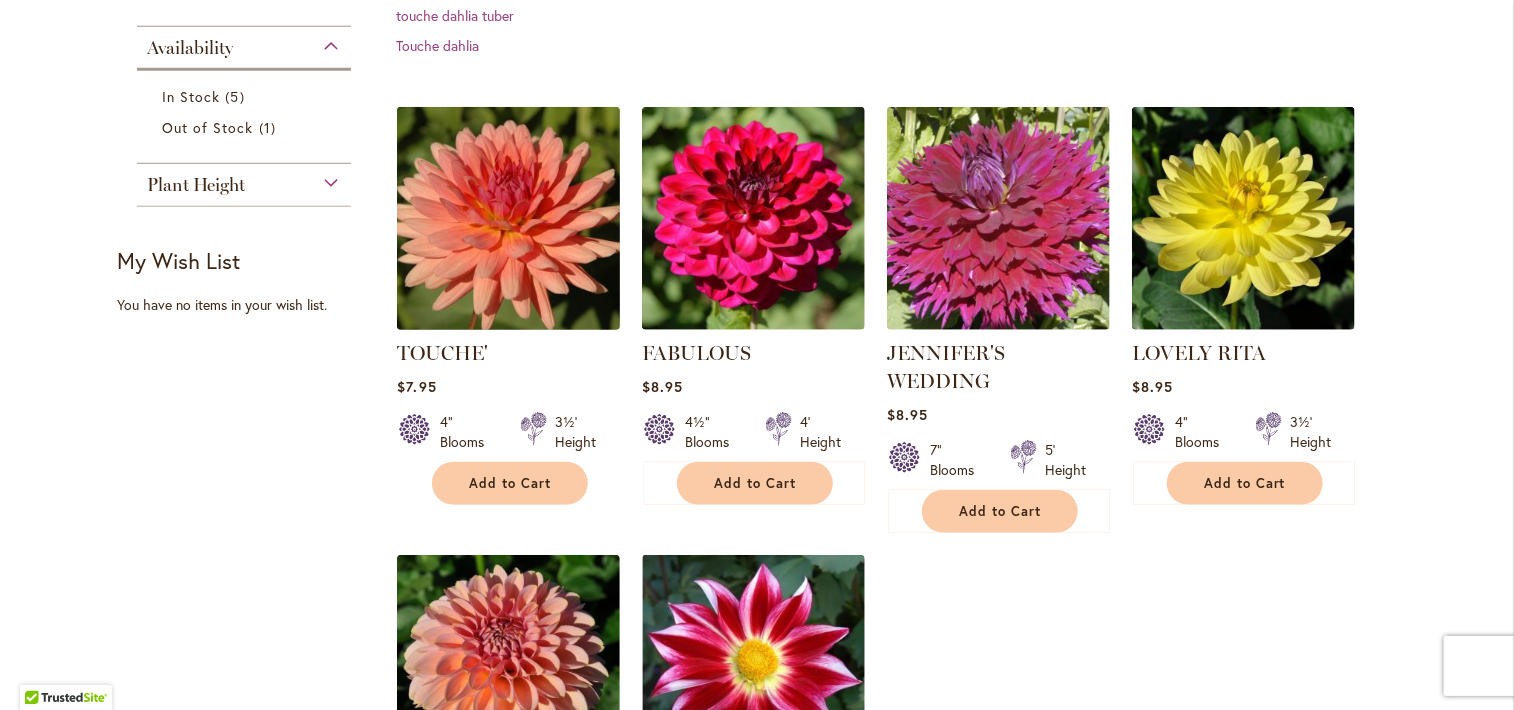 click at bounding box center [509, 218] 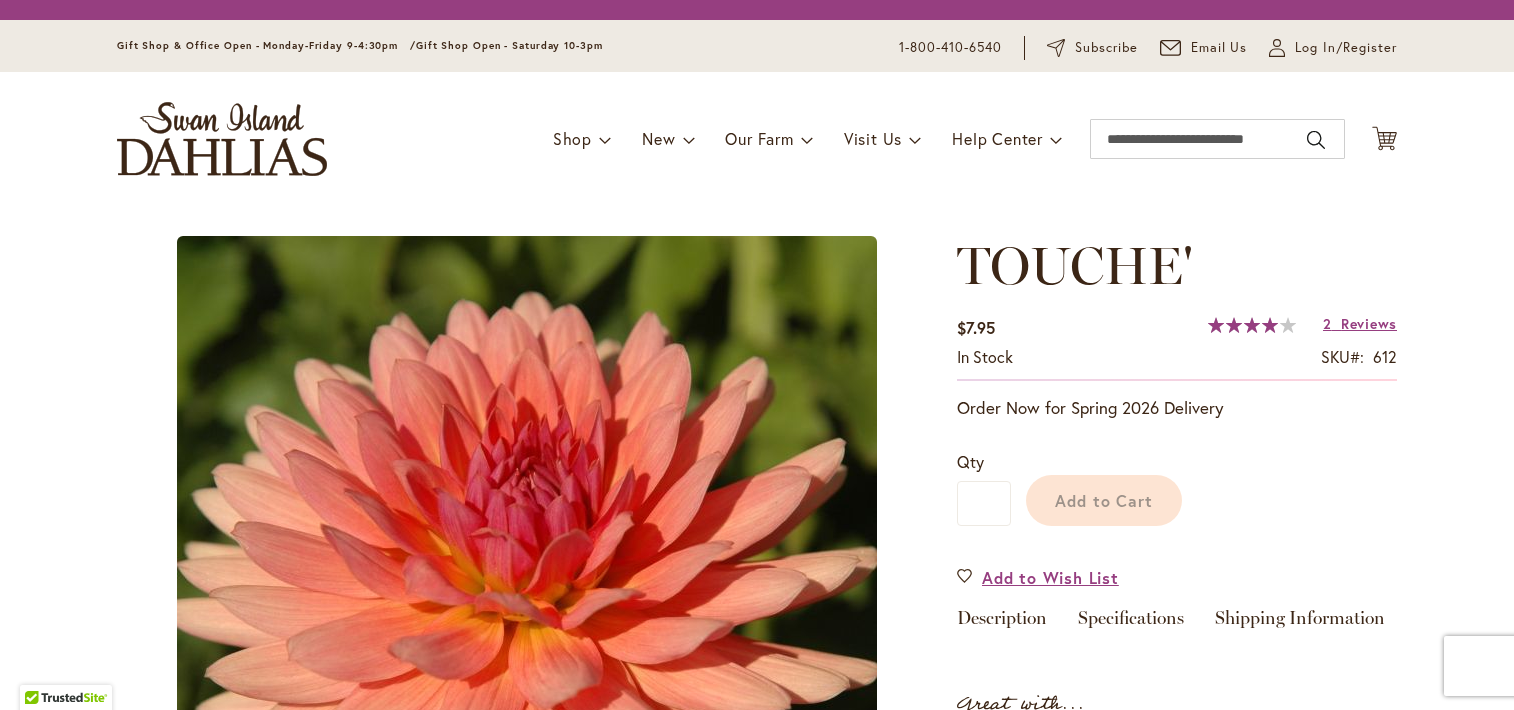 scroll, scrollTop: 0, scrollLeft: 0, axis: both 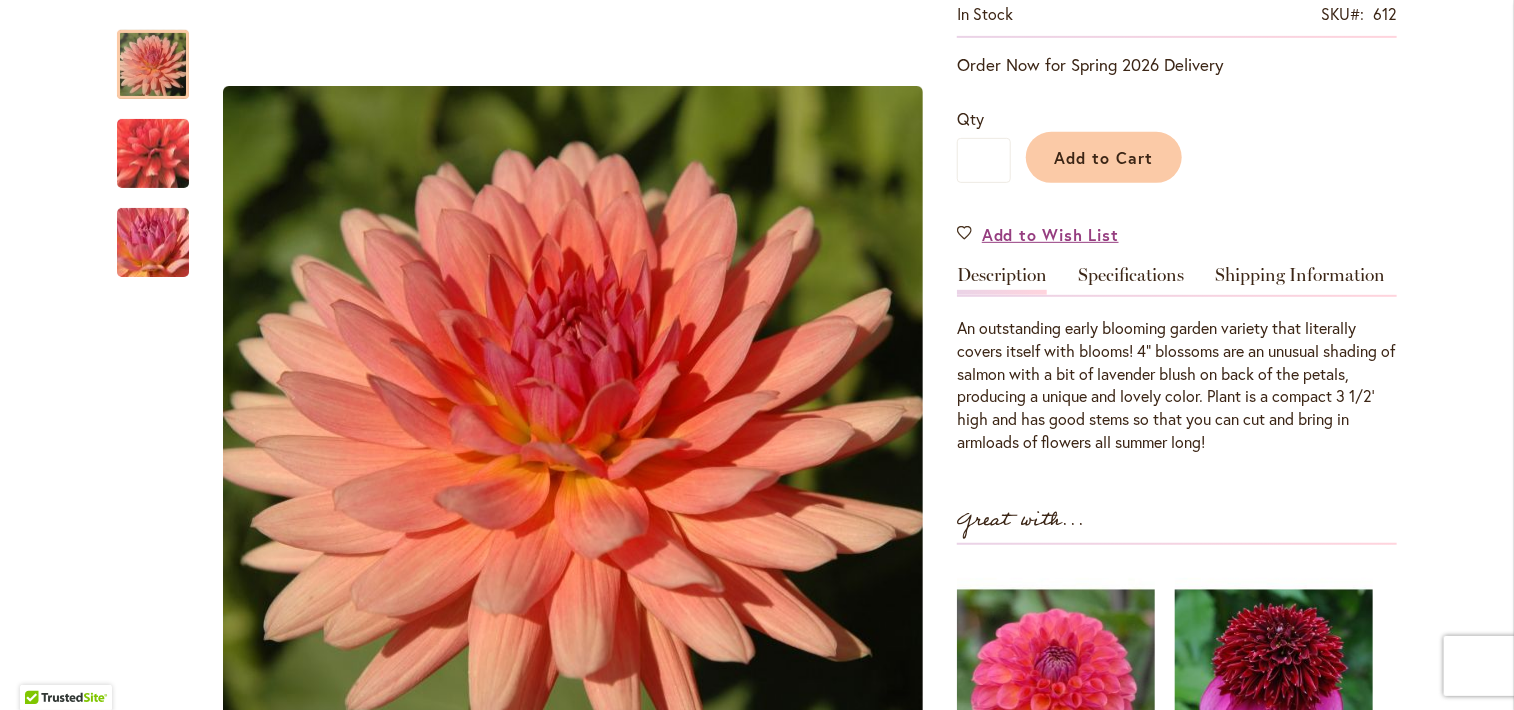 click on "TOUCHE'
$7.95
In stock
SKU
612
Rating:
80                          % of  100
2
Reviews
Add Your Review
Order Now for Spring 2026 Delivery
Qty
*
Add to Cart" at bounding box center (1177, 467) 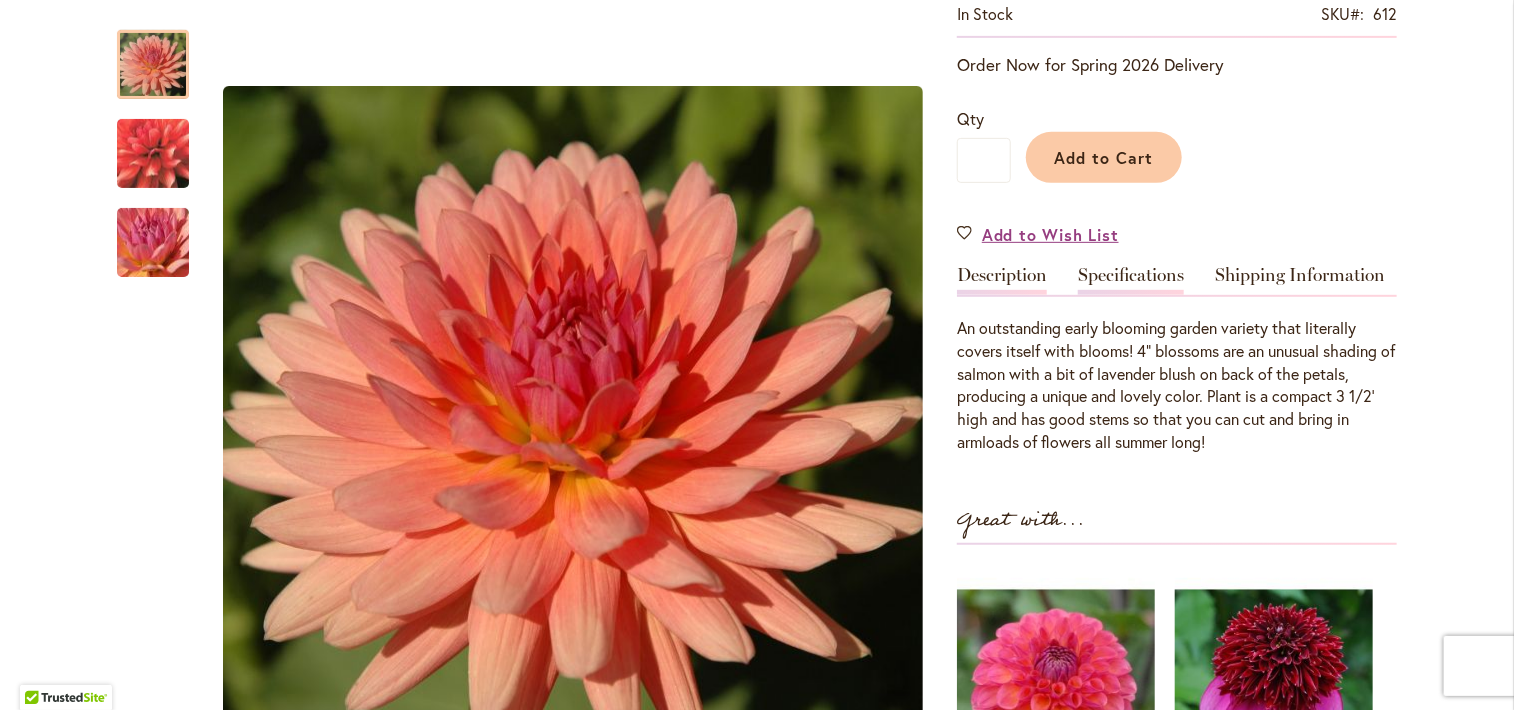 click on "Specifications" at bounding box center (1131, 280) 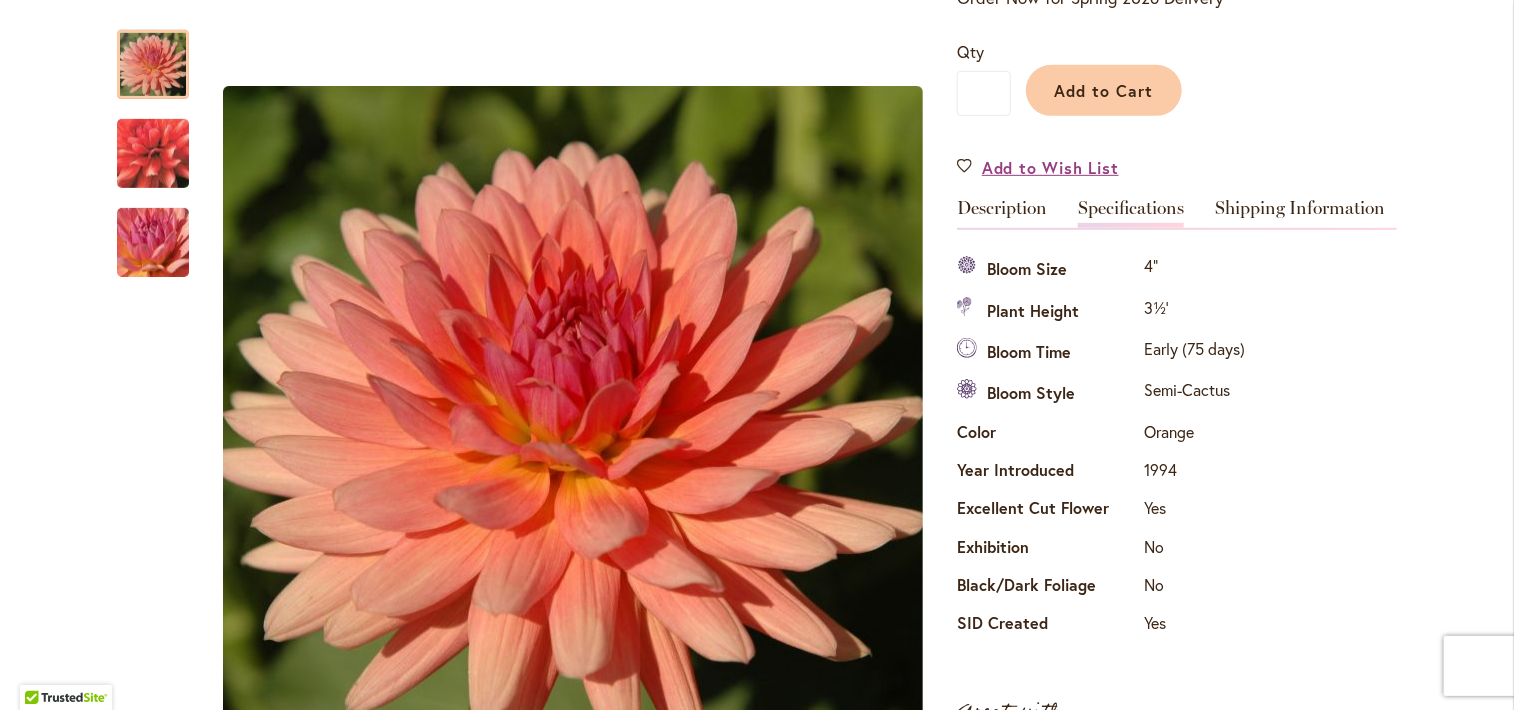 scroll, scrollTop: 364, scrollLeft: 0, axis: vertical 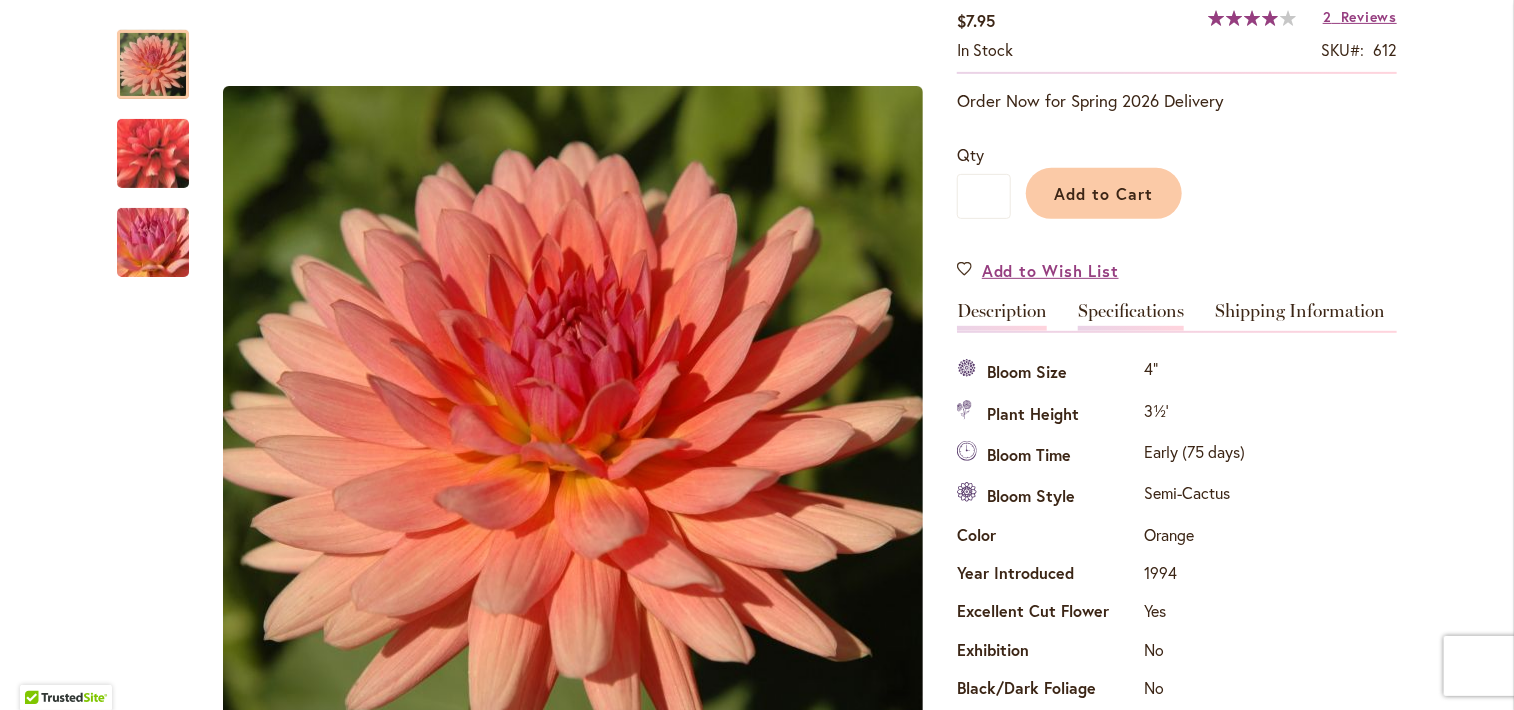 click on "Description" at bounding box center [1002, 316] 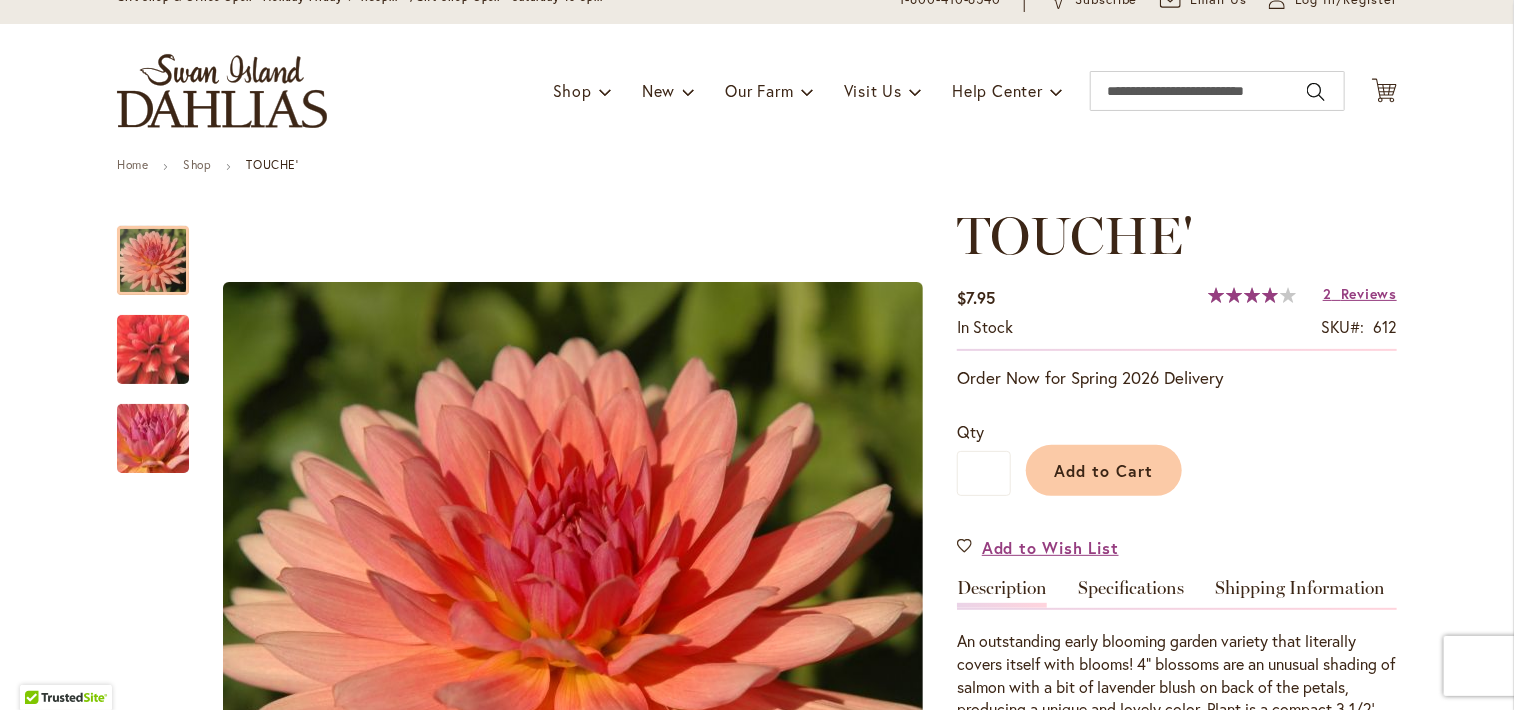 scroll, scrollTop: 0, scrollLeft: 0, axis: both 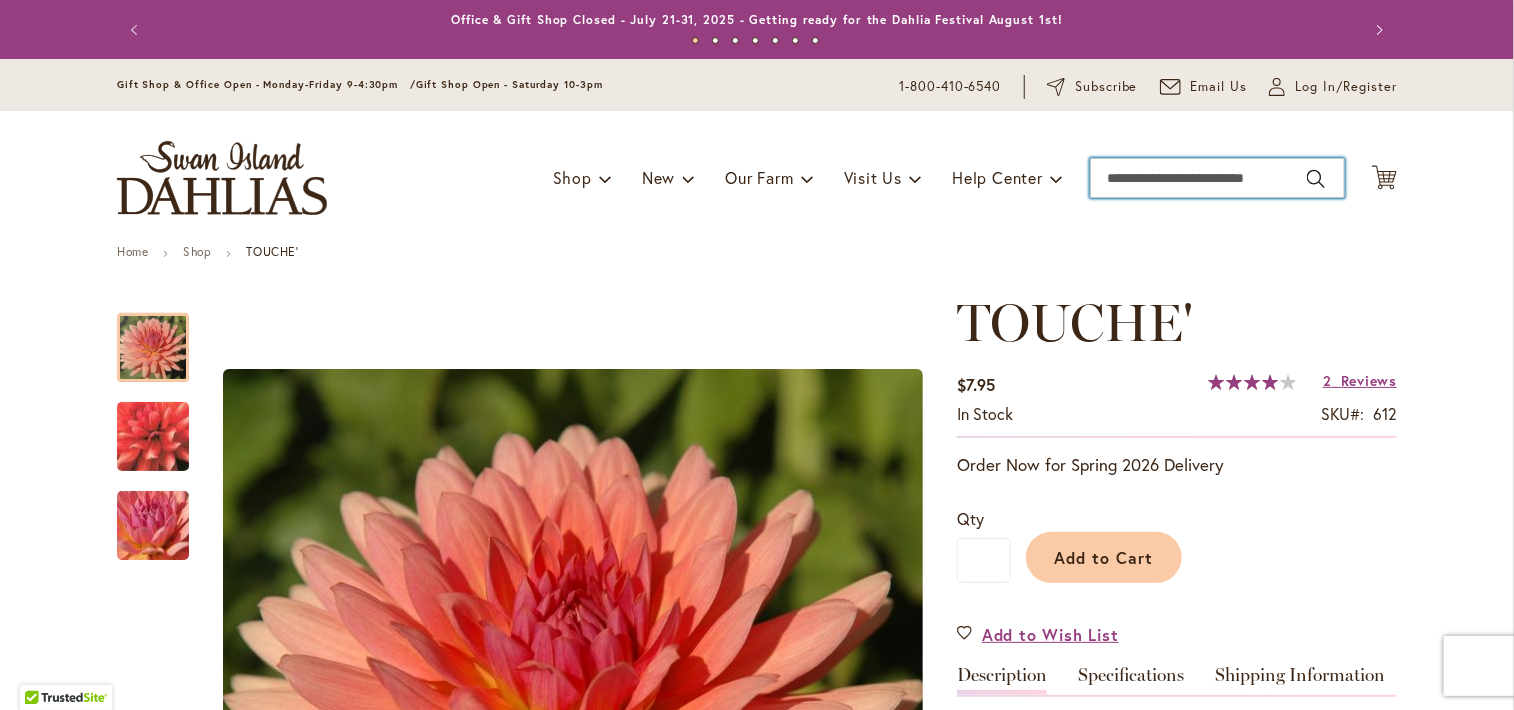 click on "Search" at bounding box center (1217, 178) 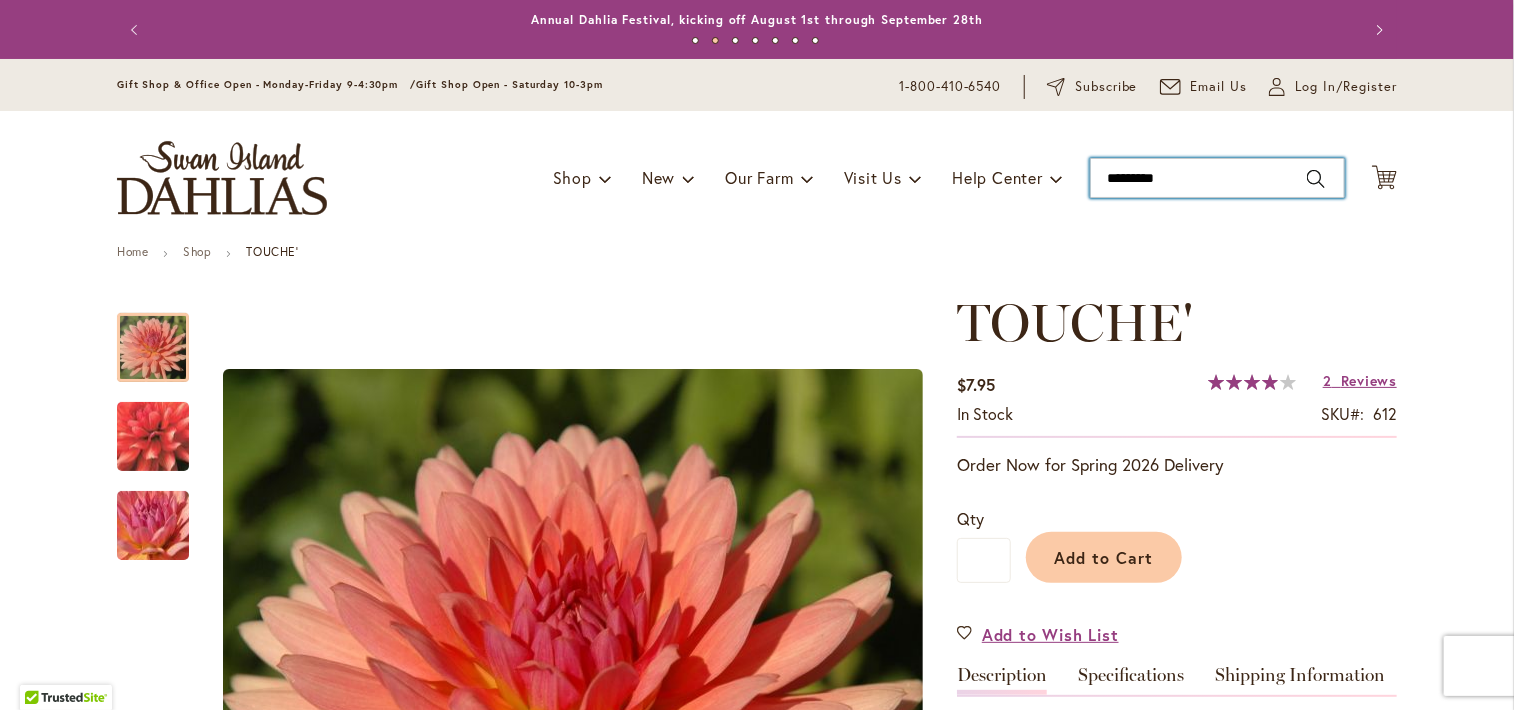 type on "**********" 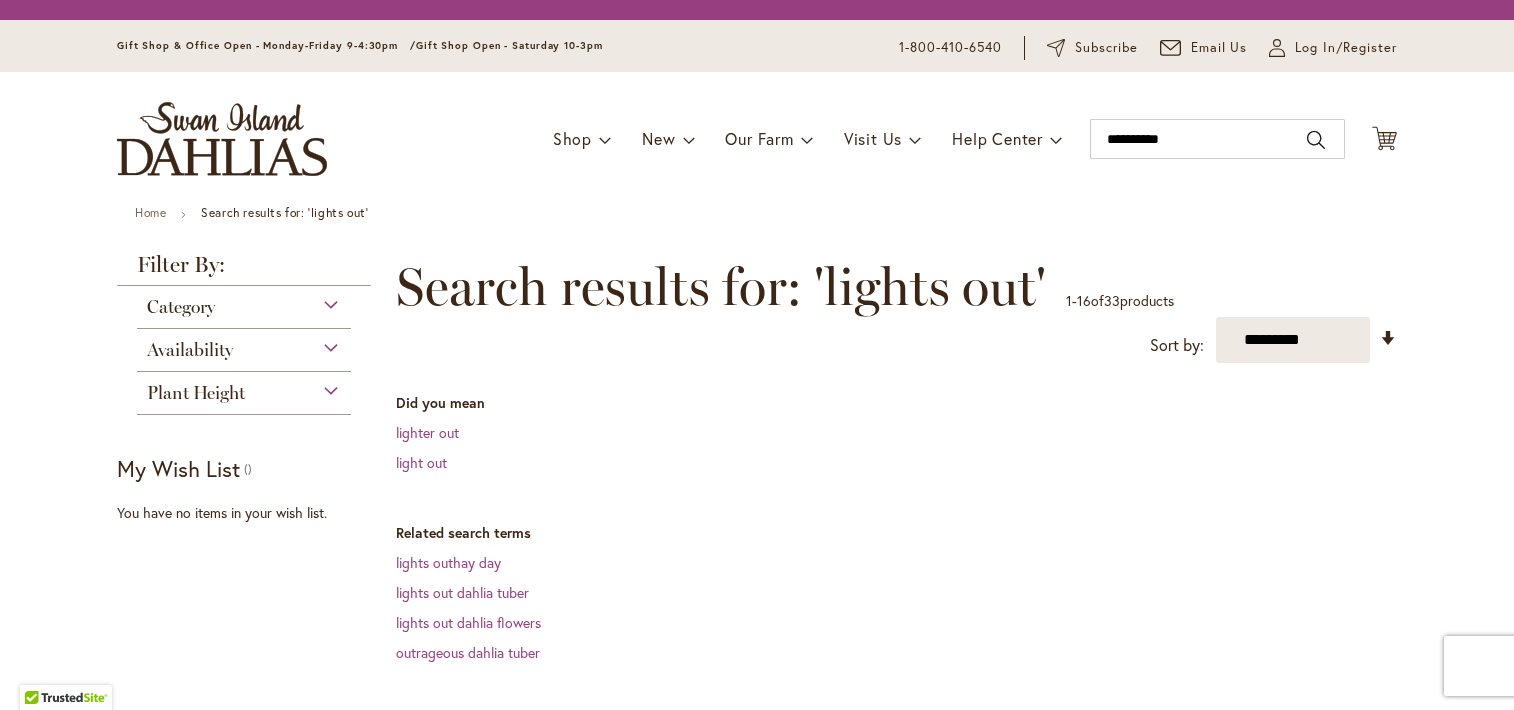 scroll, scrollTop: 0, scrollLeft: 0, axis: both 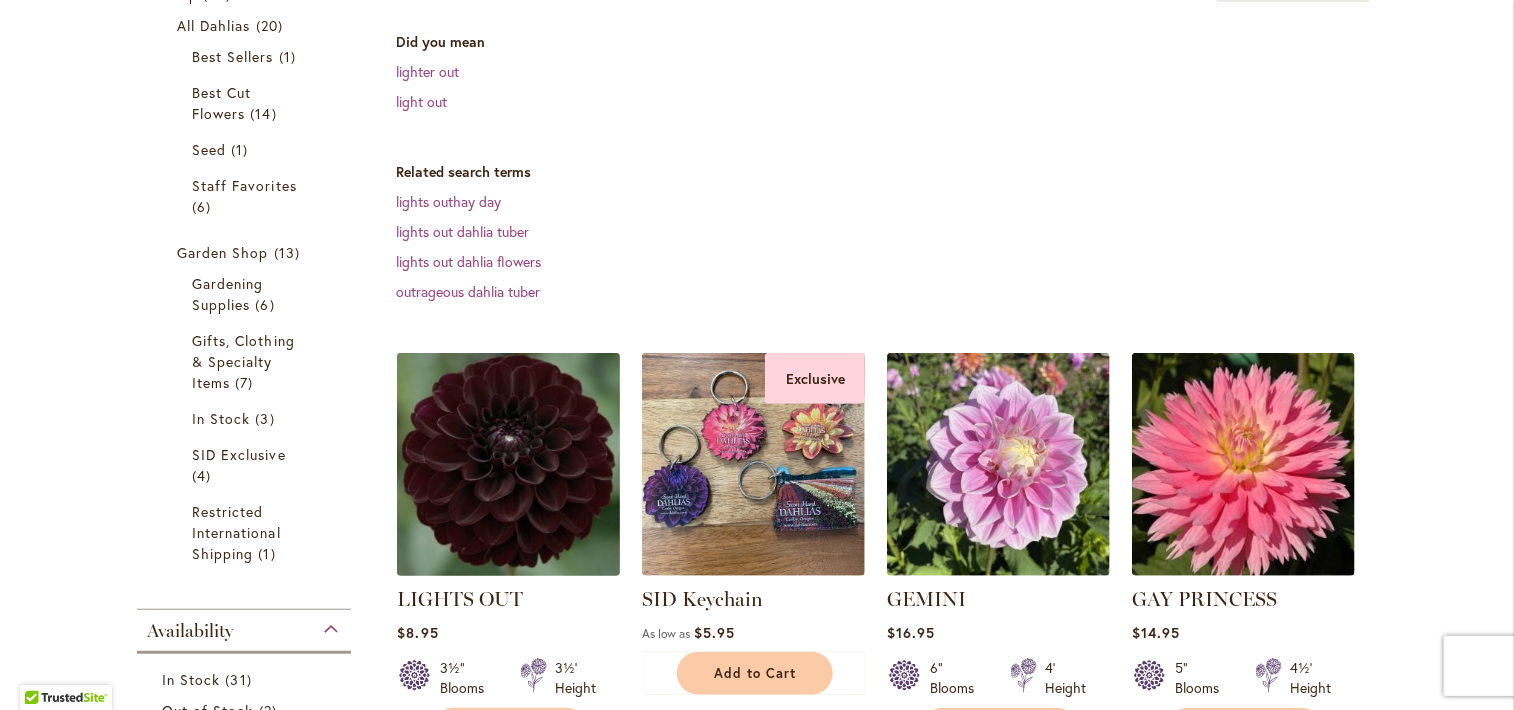 click at bounding box center (509, 465) 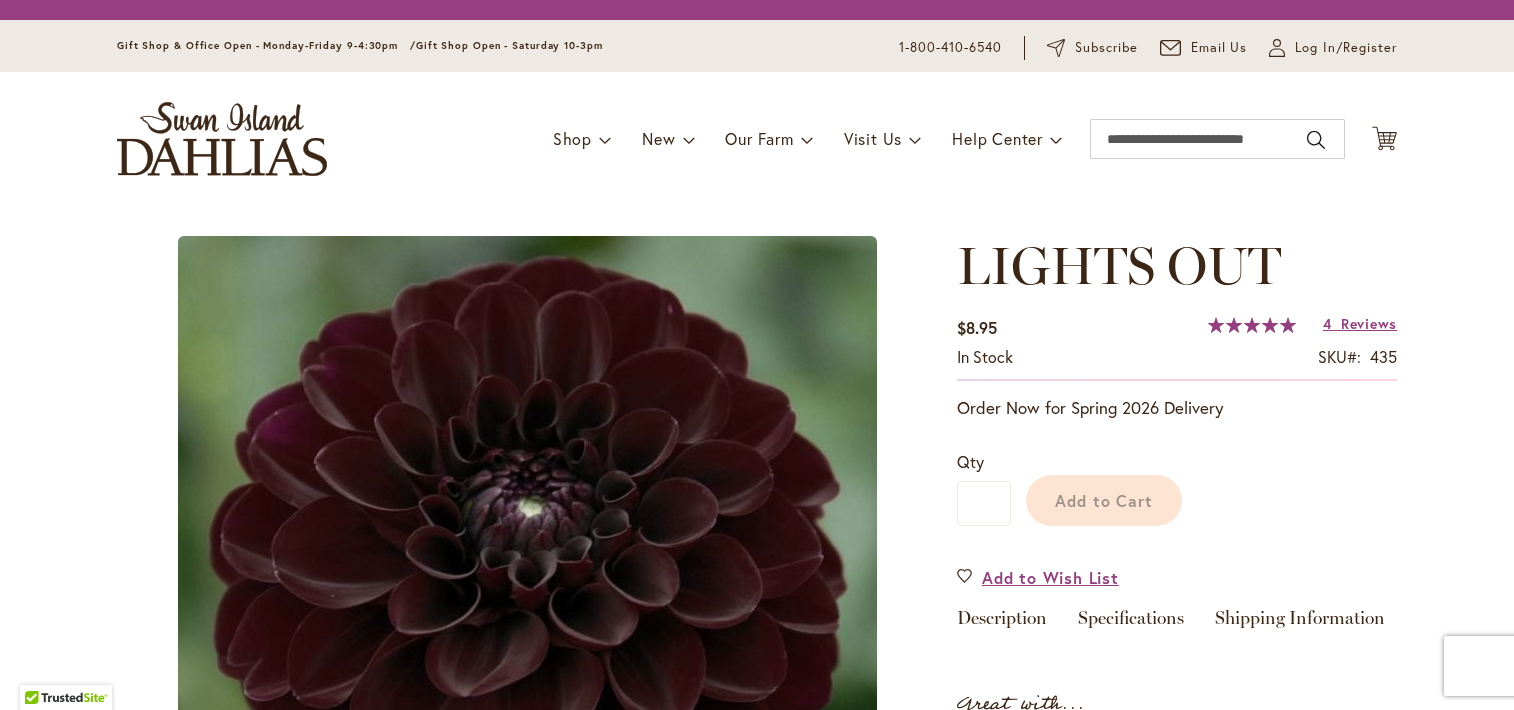 scroll, scrollTop: 0, scrollLeft: 0, axis: both 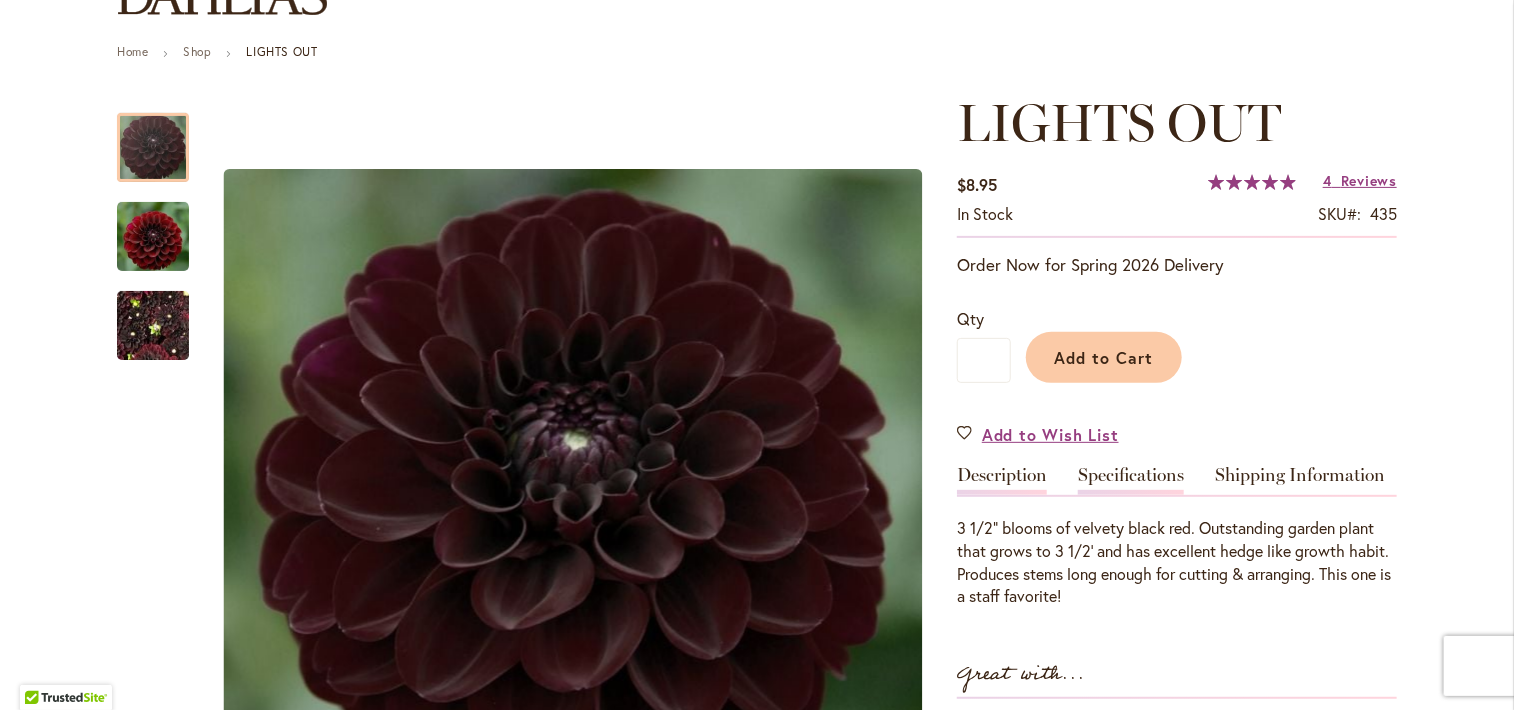 click on "Specifications" at bounding box center (1131, 480) 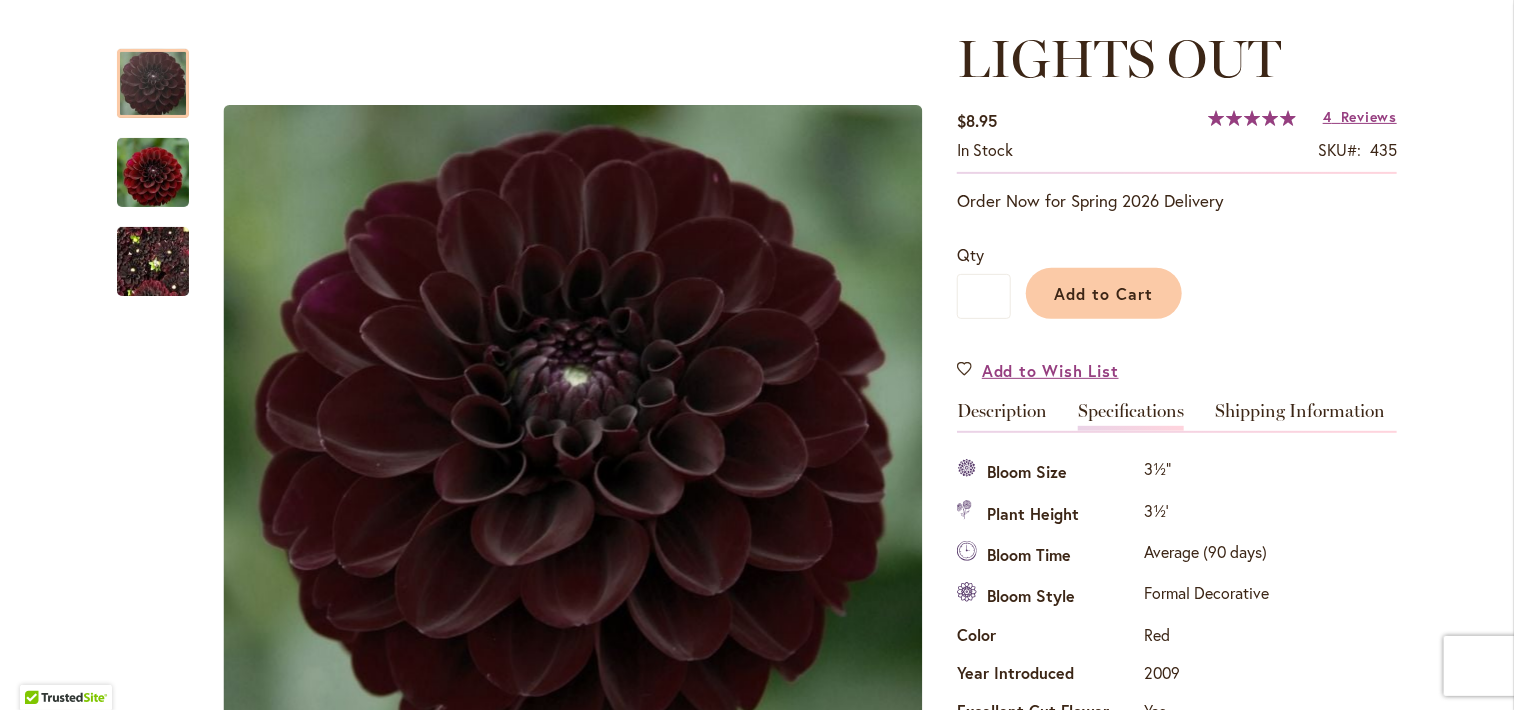 scroll, scrollTop: 0, scrollLeft: 0, axis: both 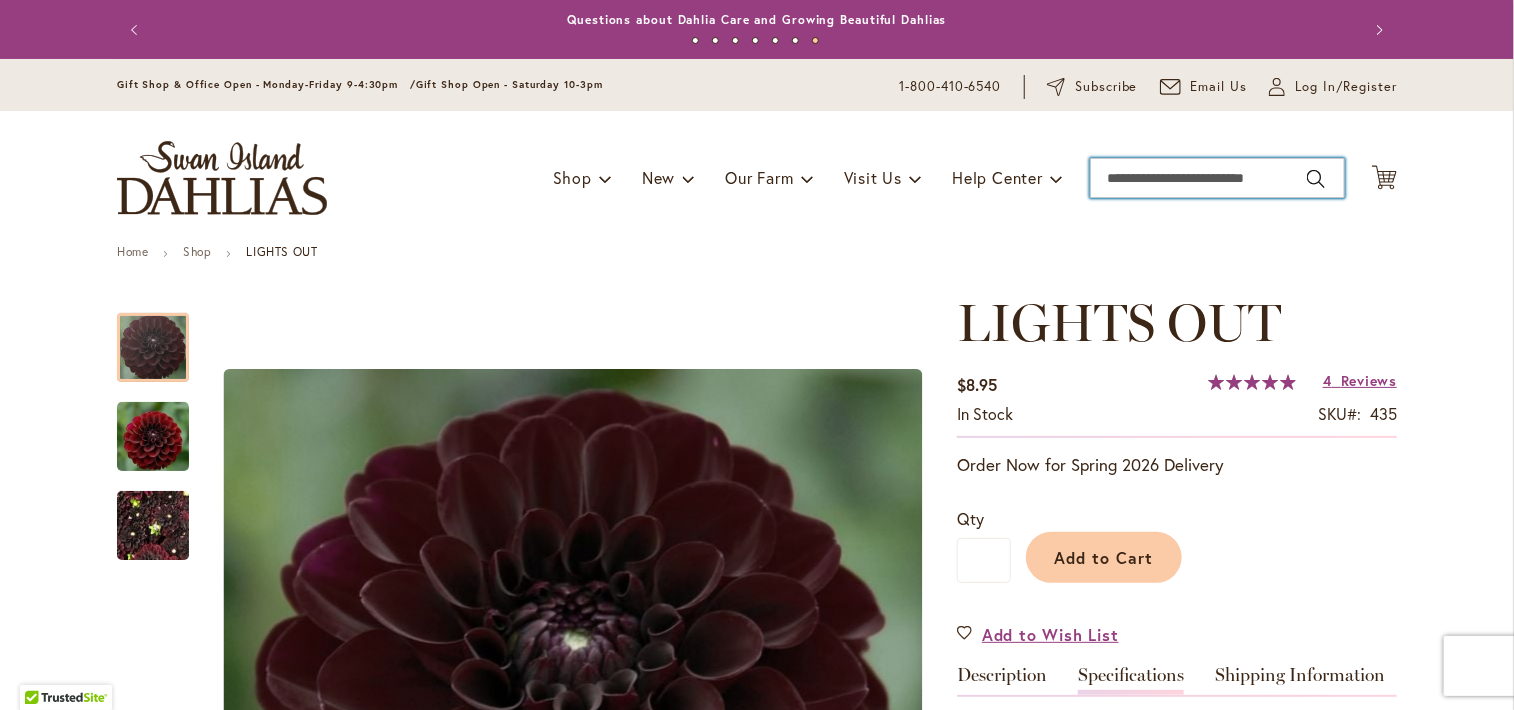 click on "Search" at bounding box center [1217, 178] 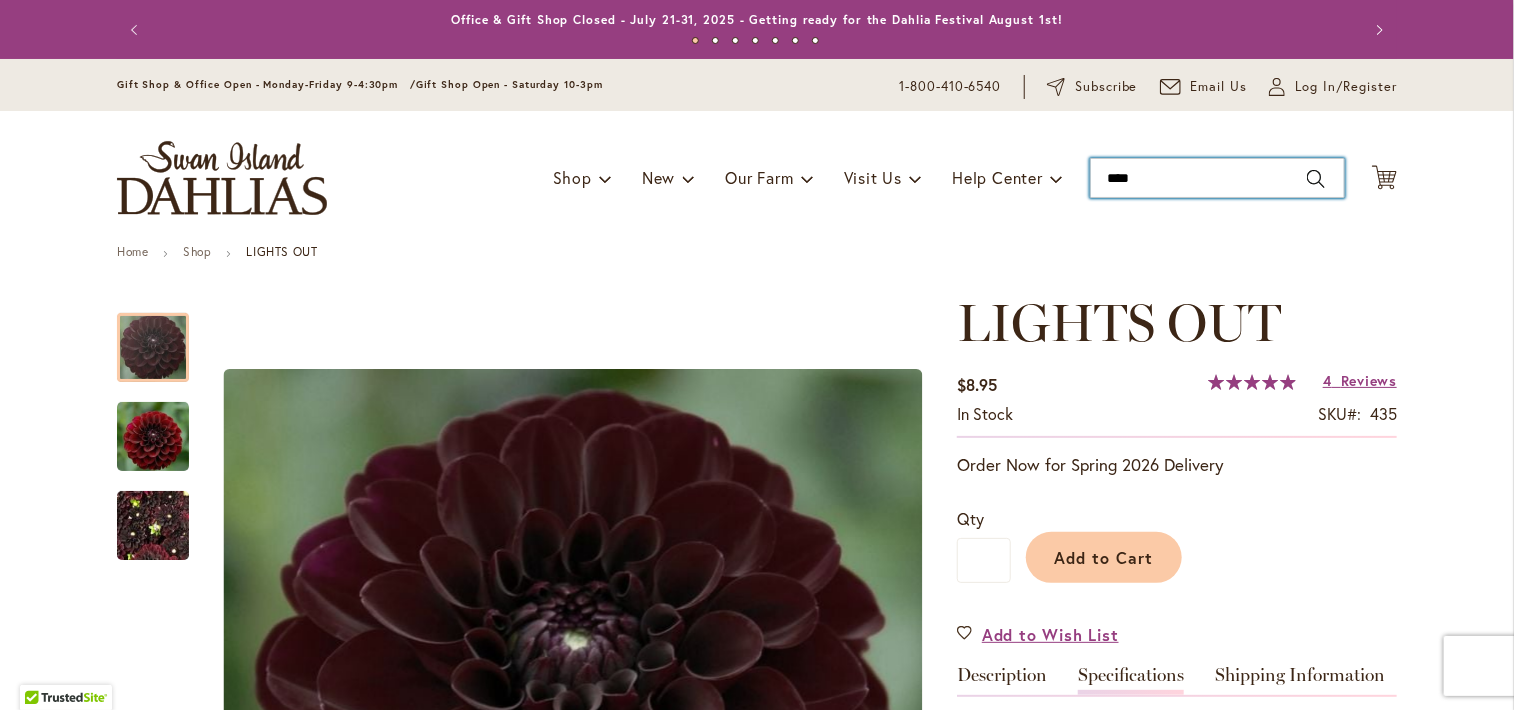 type on "*****" 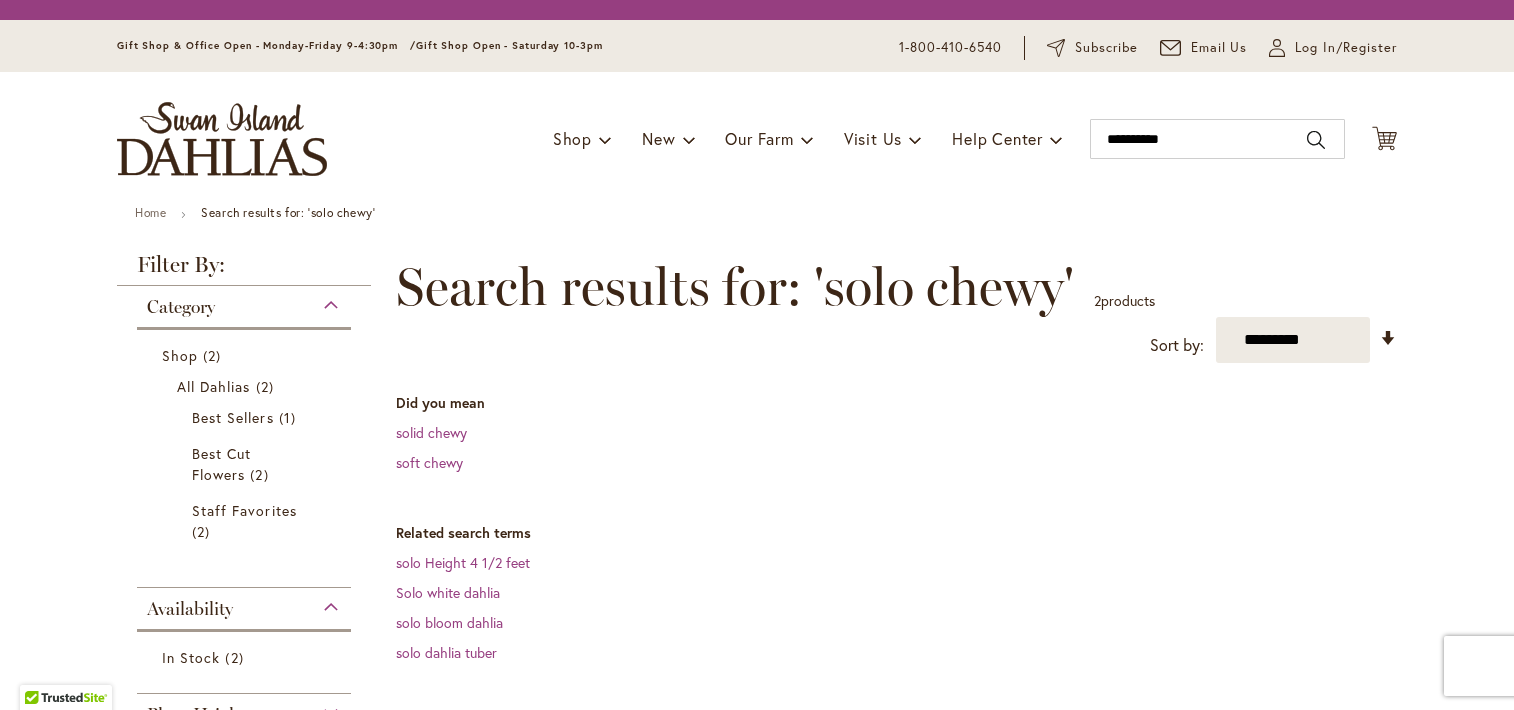 scroll, scrollTop: 0, scrollLeft: 0, axis: both 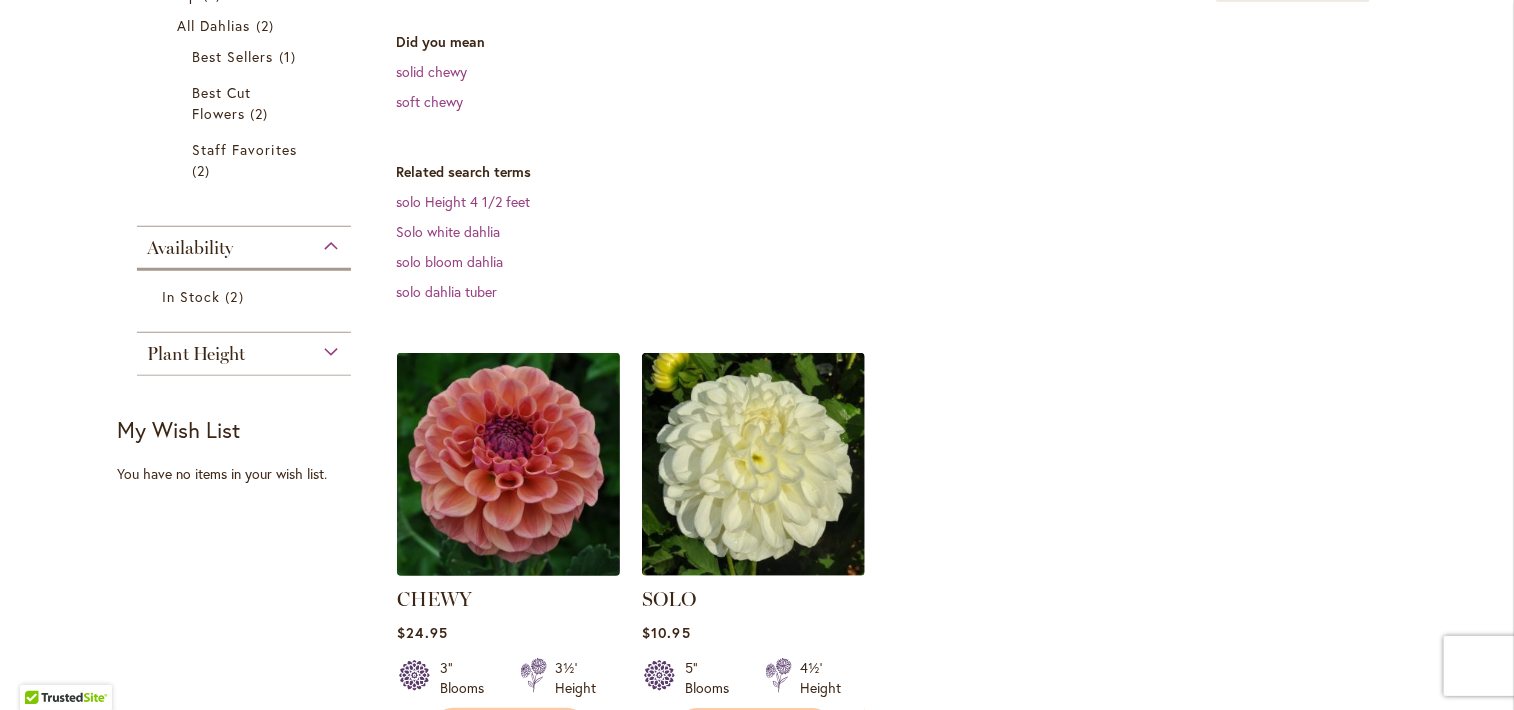 click at bounding box center (509, 465) 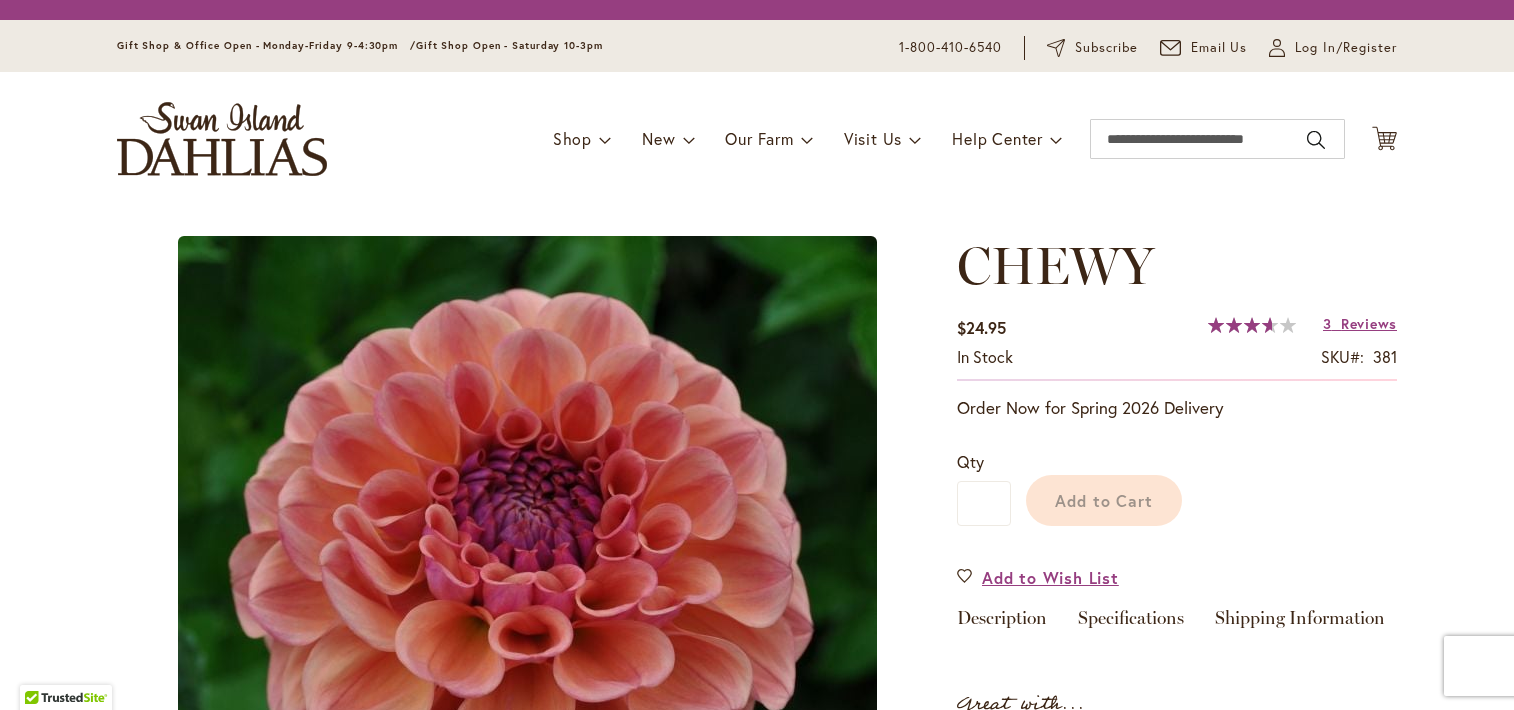 scroll, scrollTop: 0, scrollLeft: 0, axis: both 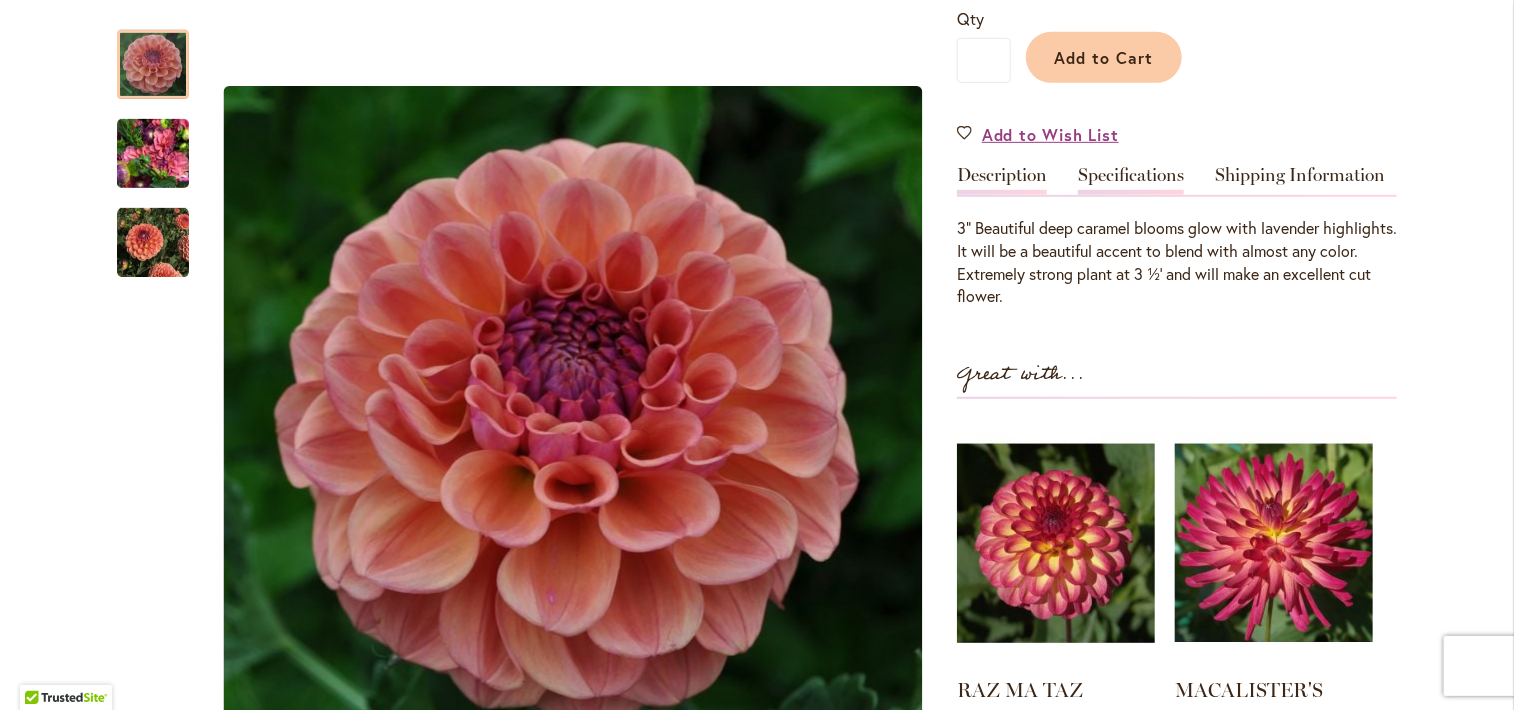 click on "Specifications" at bounding box center (1131, 180) 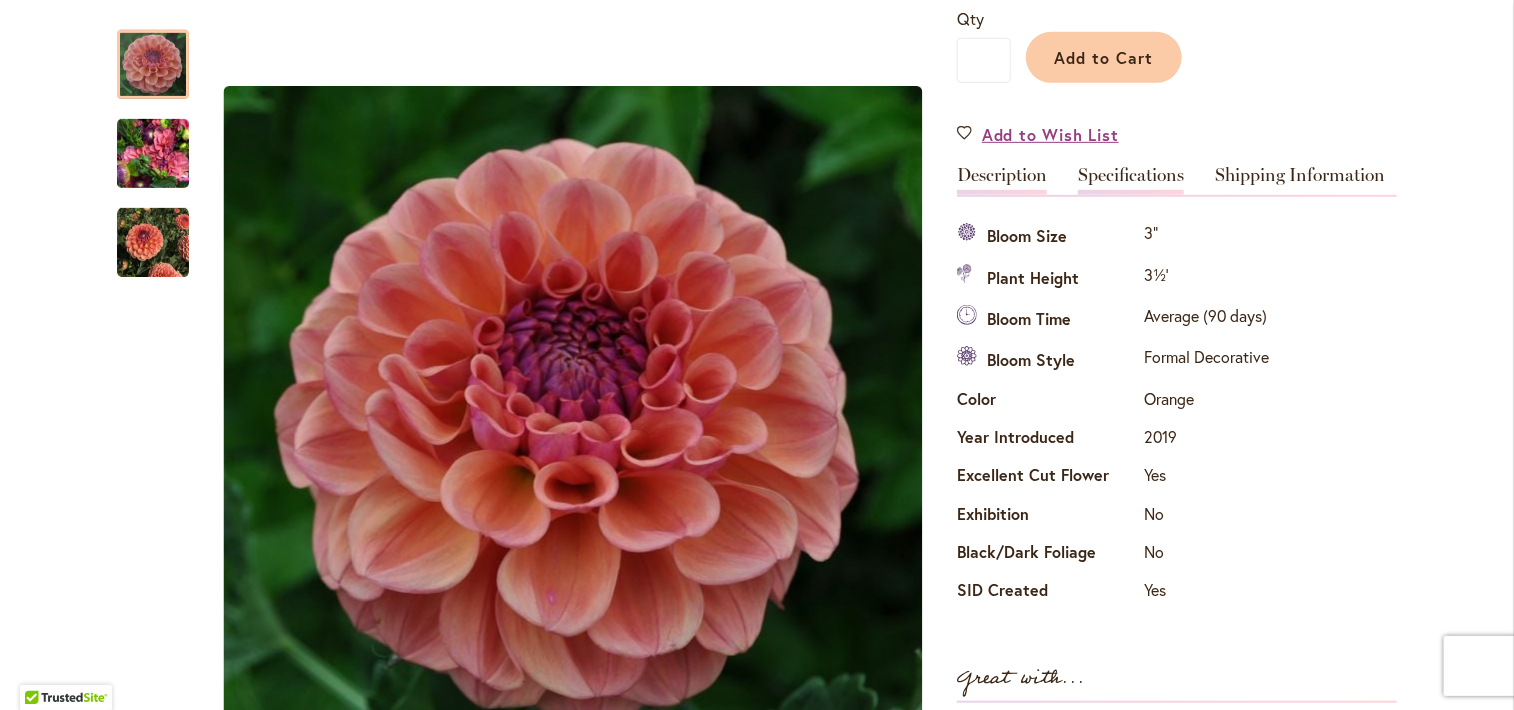 click on "Description" at bounding box center (1002, 180) 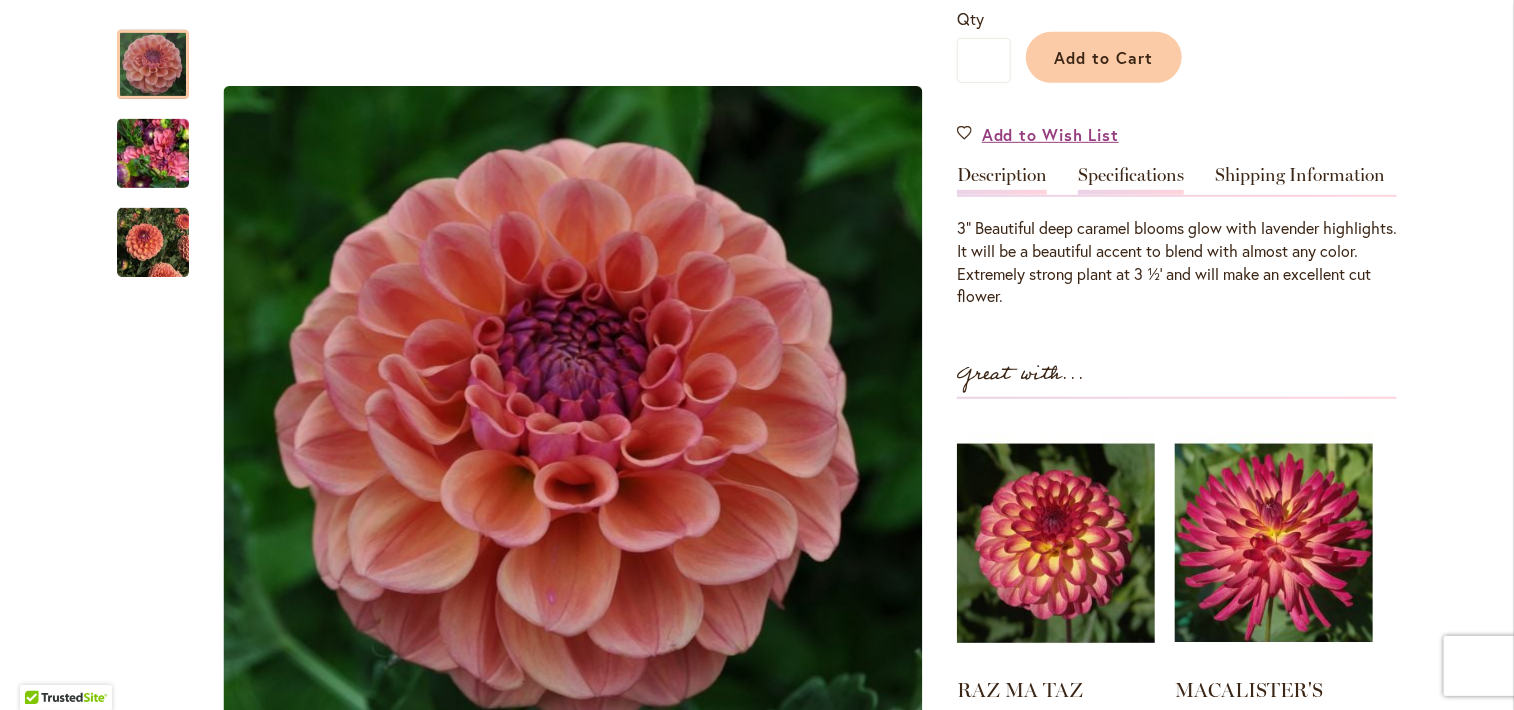 click on "Specifications" at bounding box center (1131, 180) 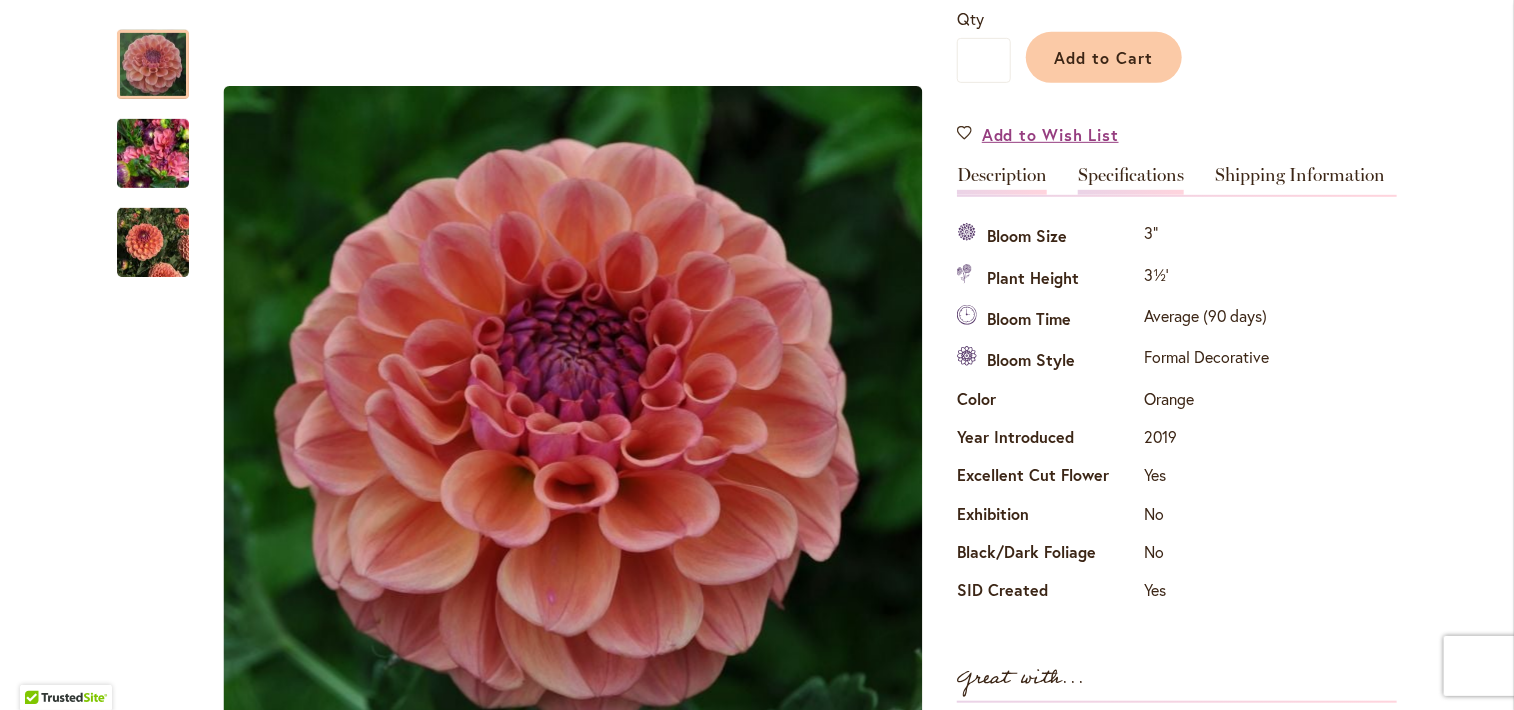 click on "Description" at bounding box center [1002, 180] 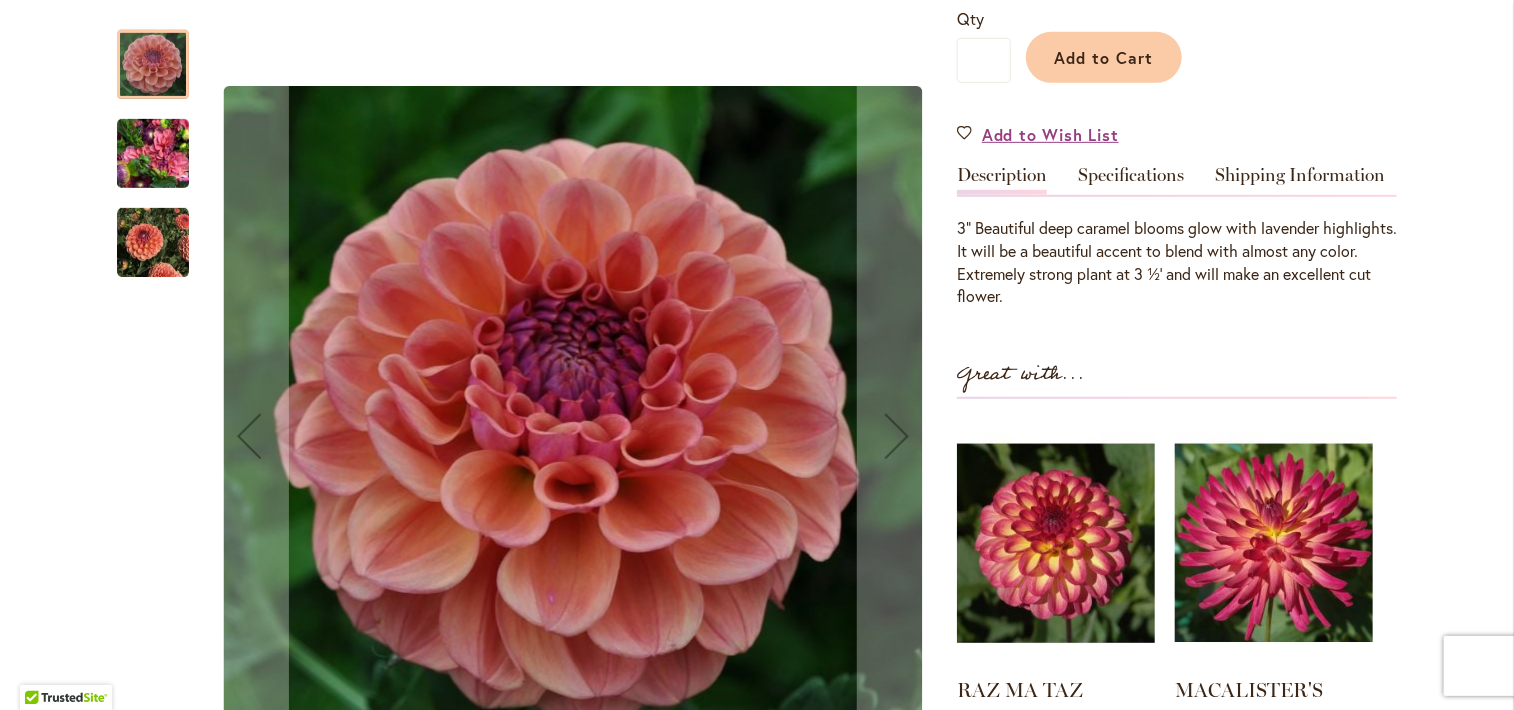 click at bounding box center (153, 154) 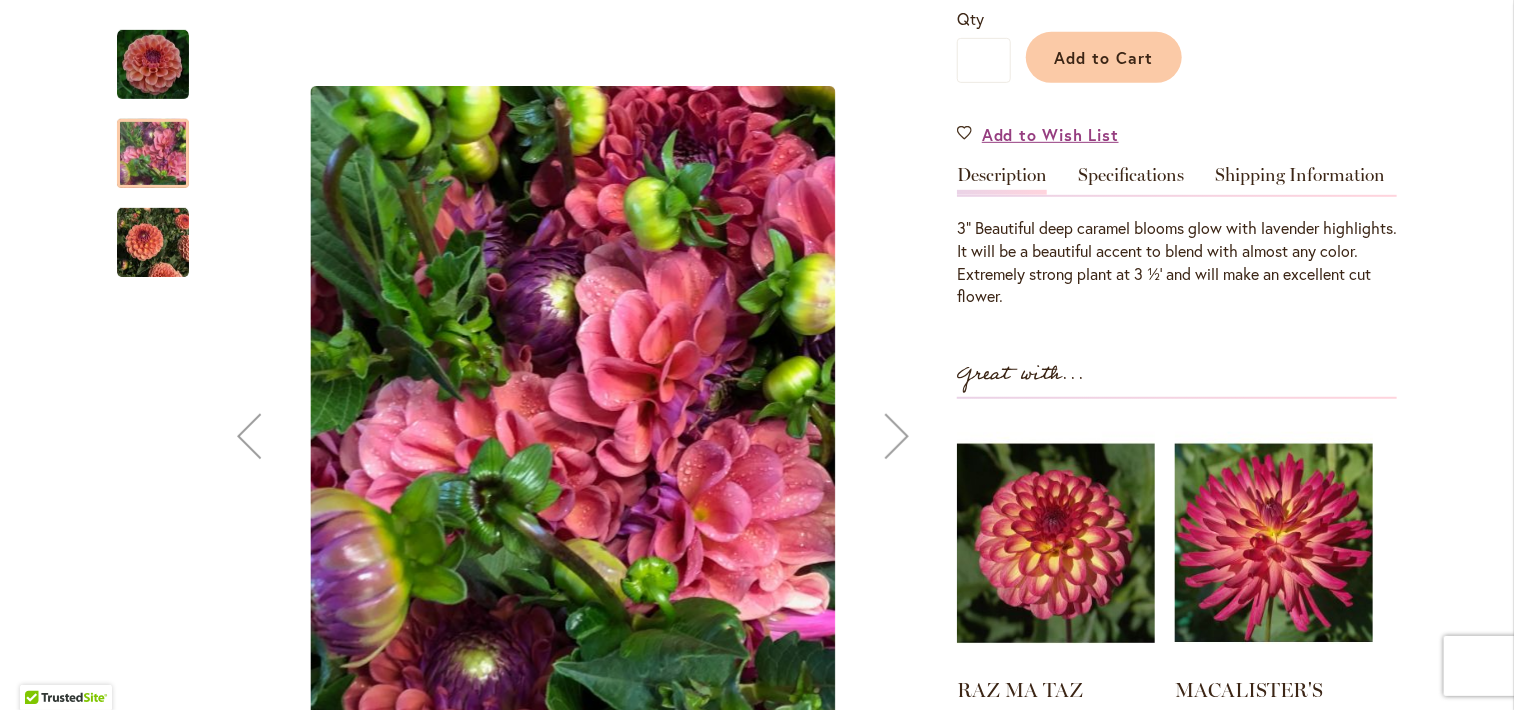 click at bounding box center (153, 243) 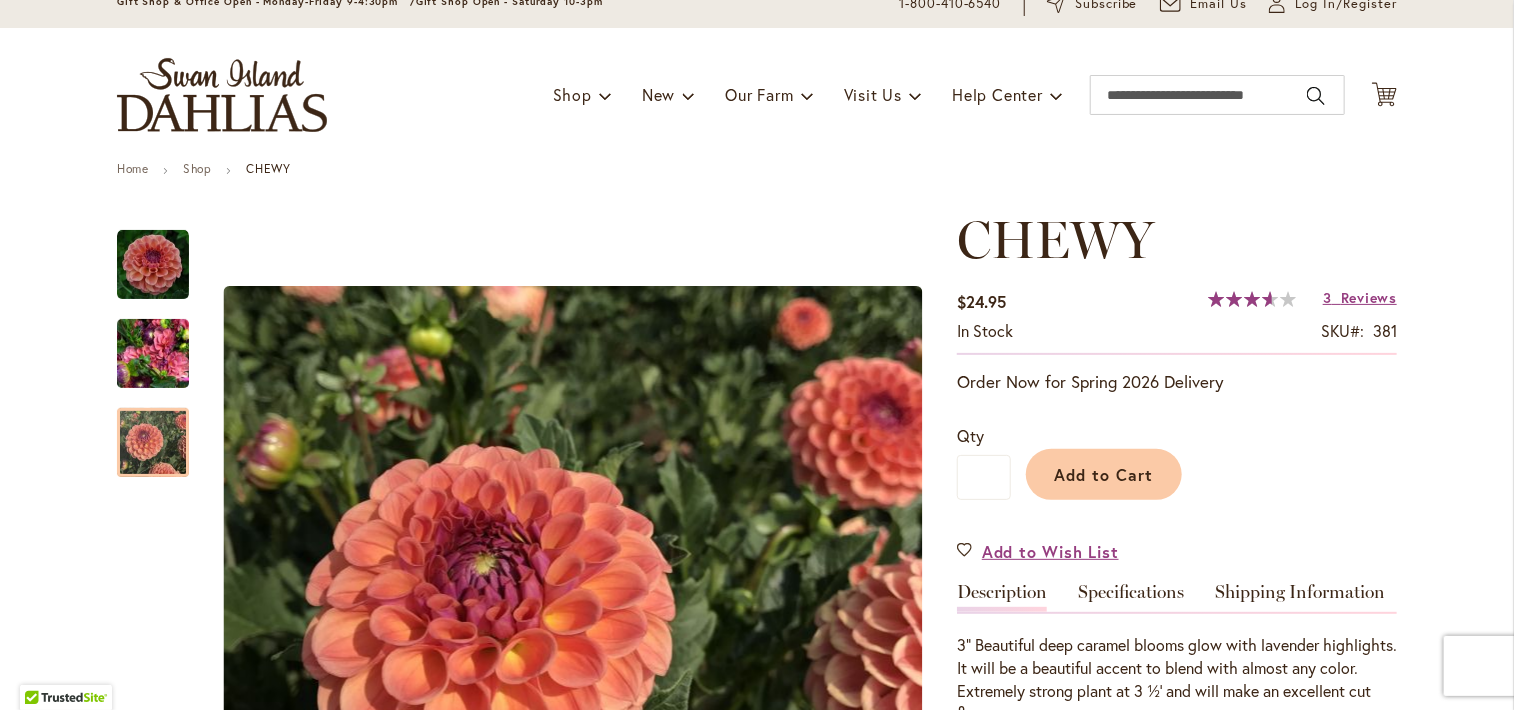 scroll, scrollTop: 0, scrollLeft: 0, axis: both 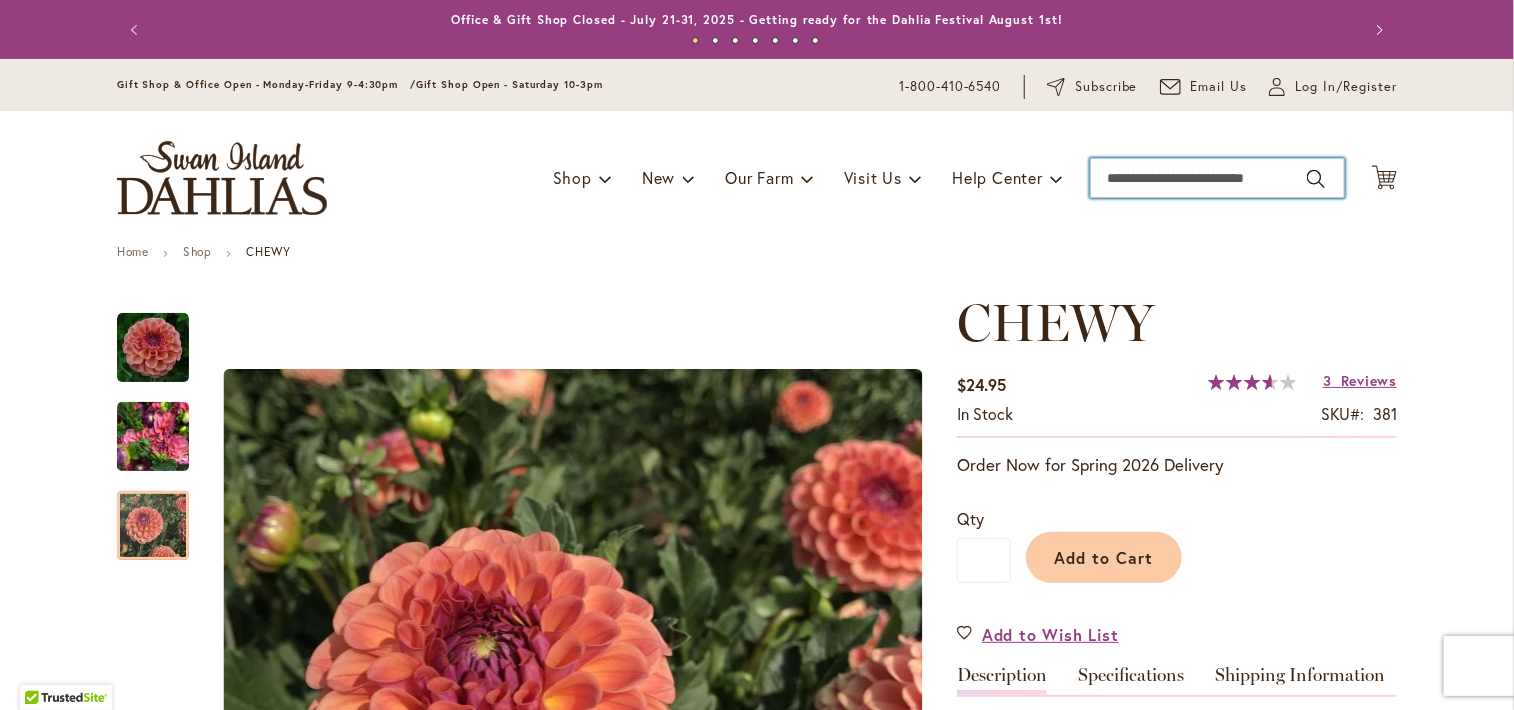 click on "Search" at bounding box center (1217, 178) 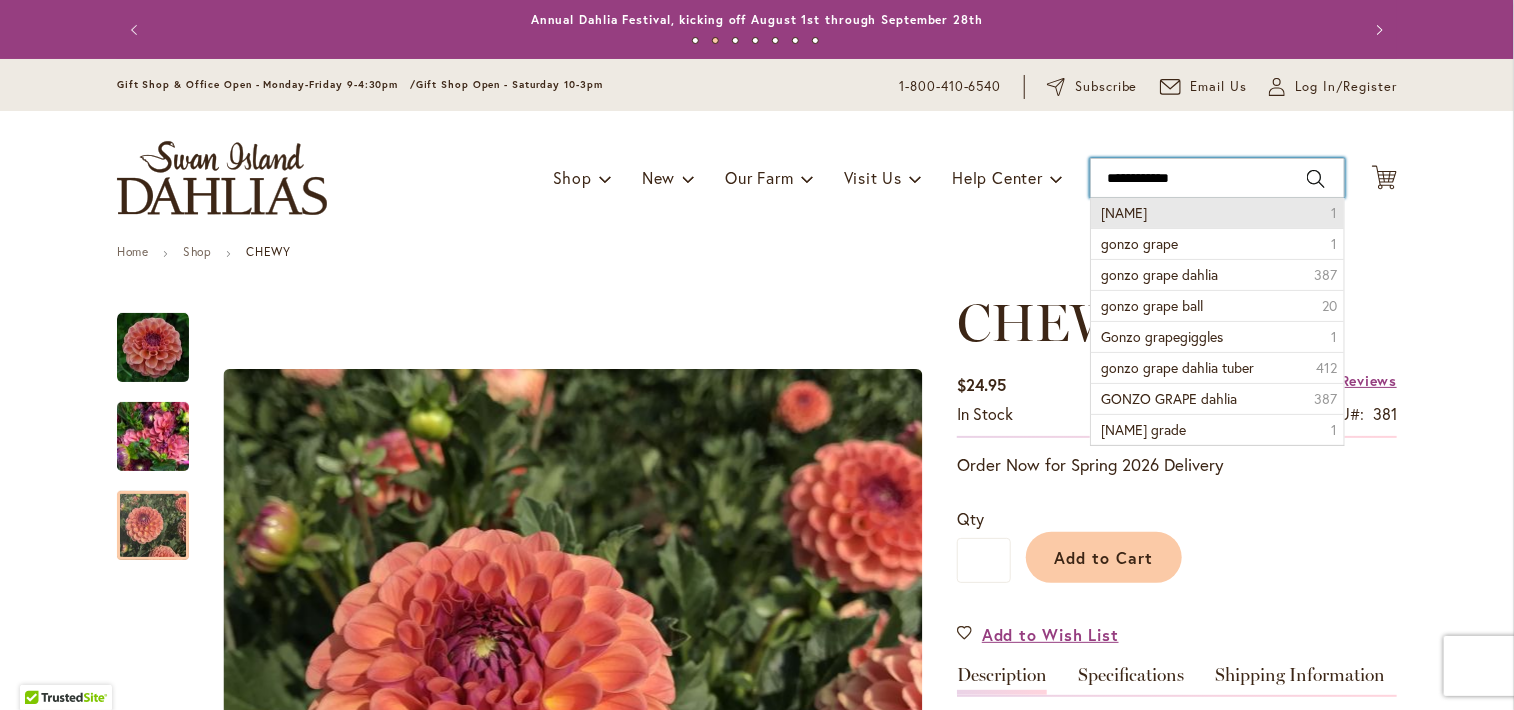 type on "**********" 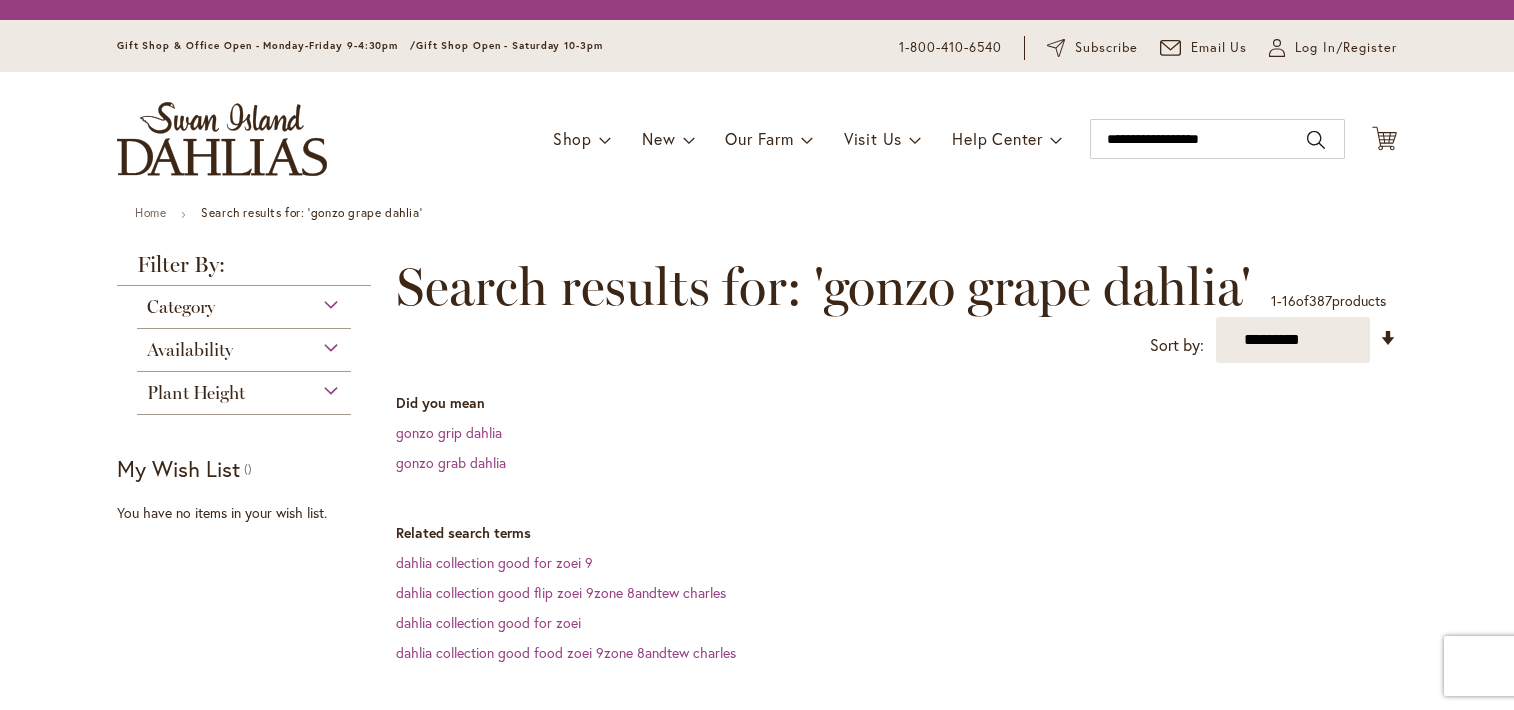 scroll, scrollTop: 0, scrollLeft: 0, axis: both 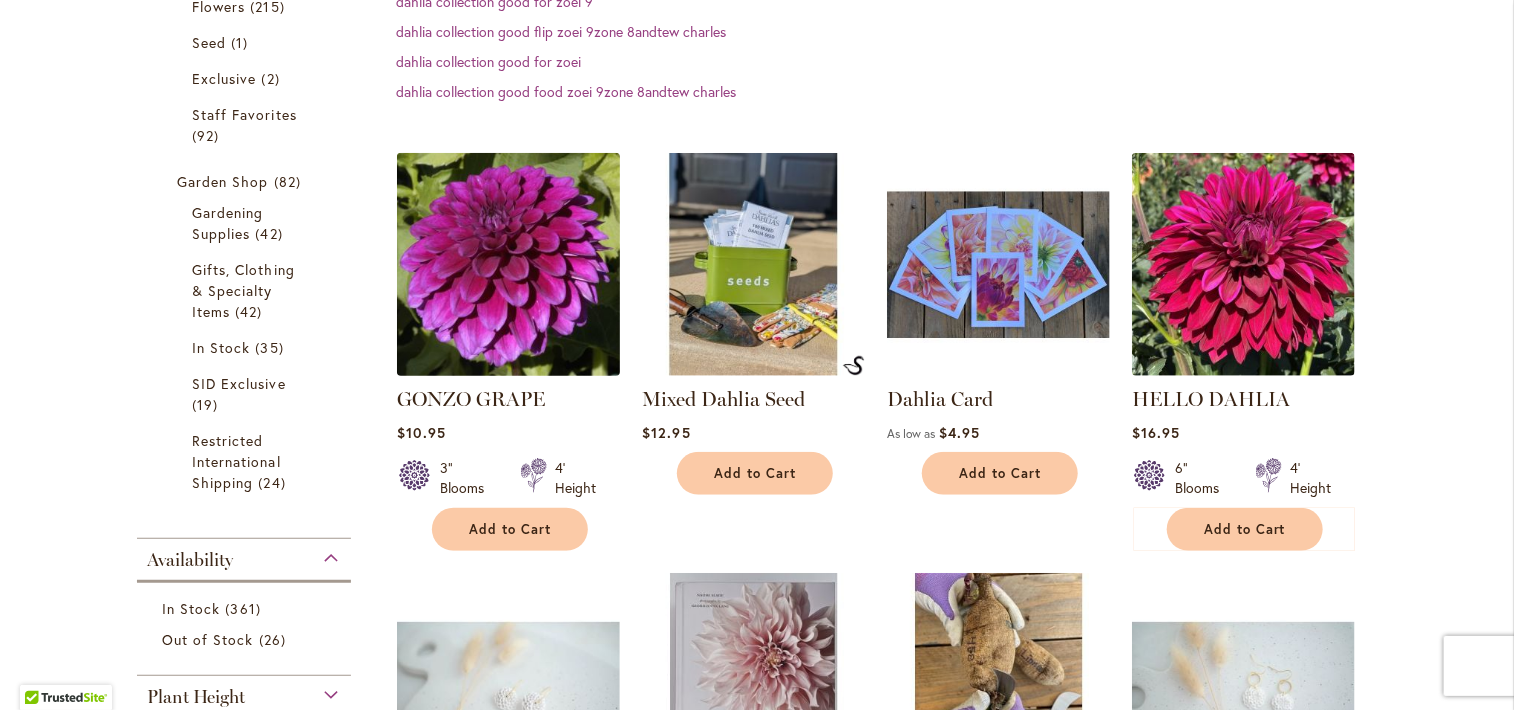click at bounding box center [509, 265] 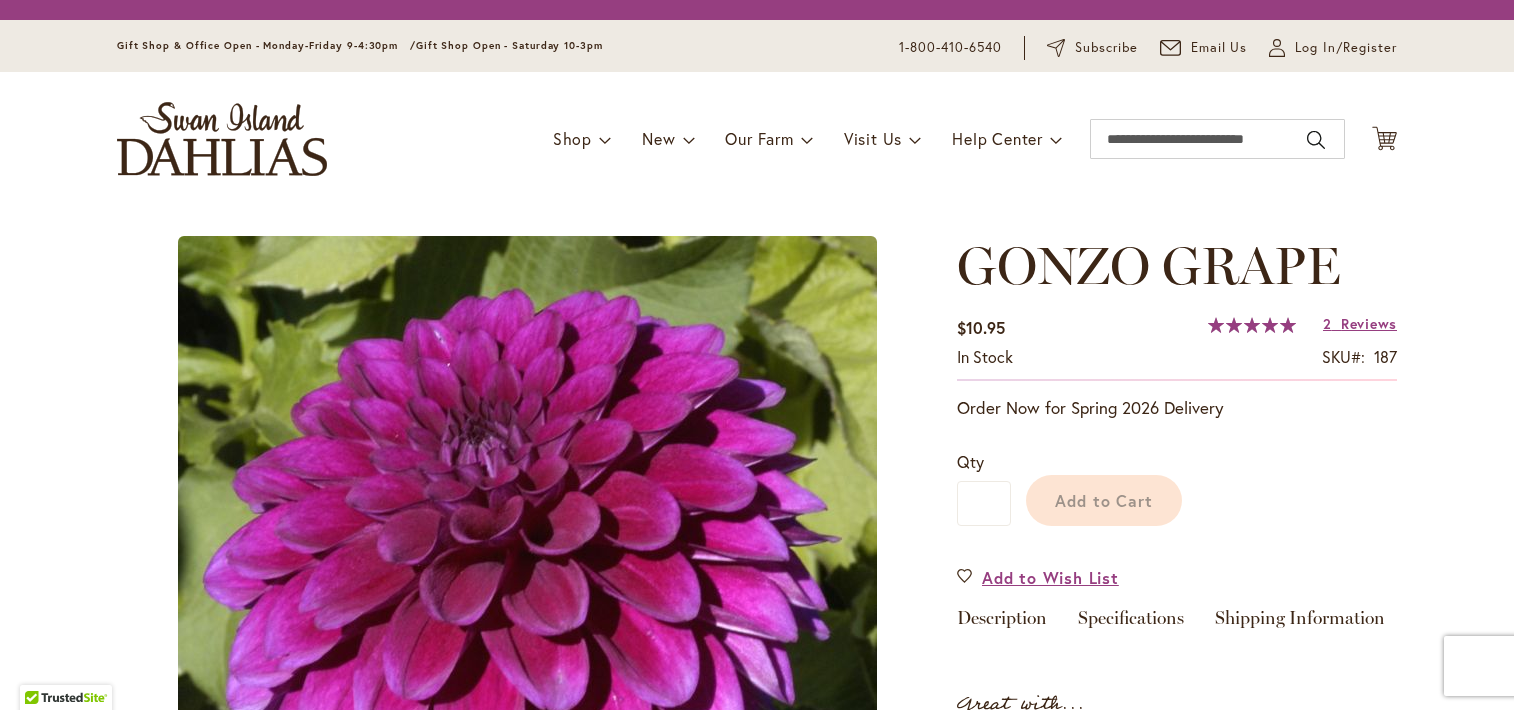 scroll, scrollTop: 0, scrollLeft: 0, axis: both 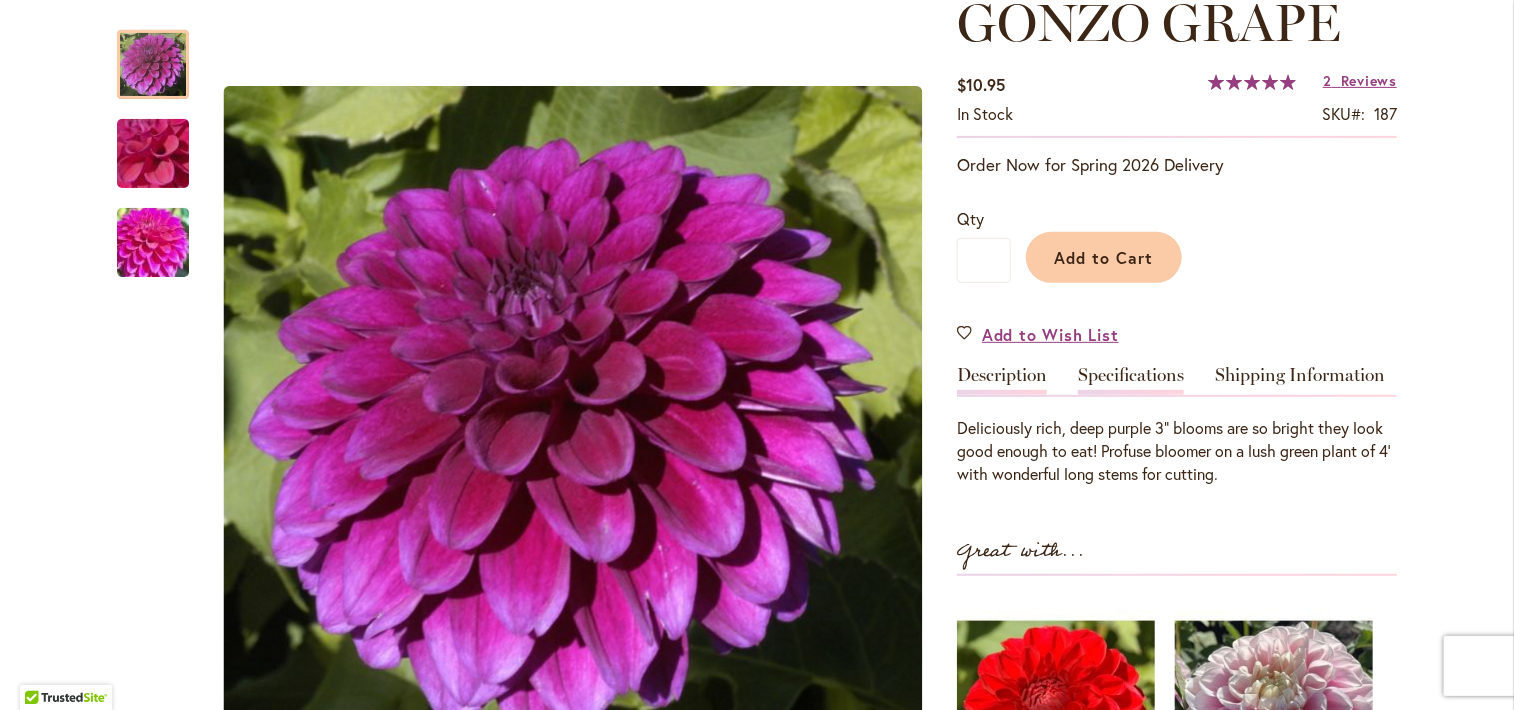 click on "Specifications" at bounding box center [1131, 380] 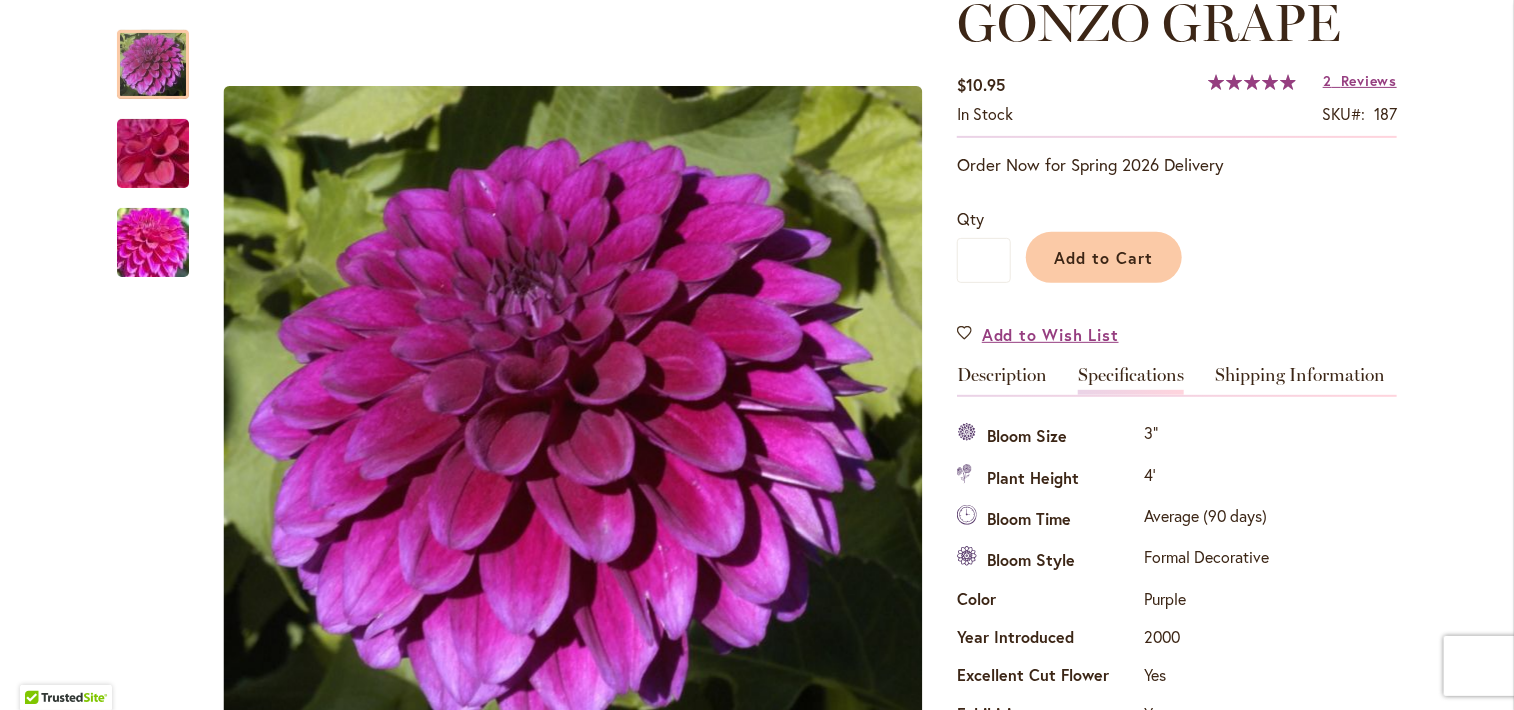scroll, scrollTop: 664, scrollLeft: 0, axis: vertical 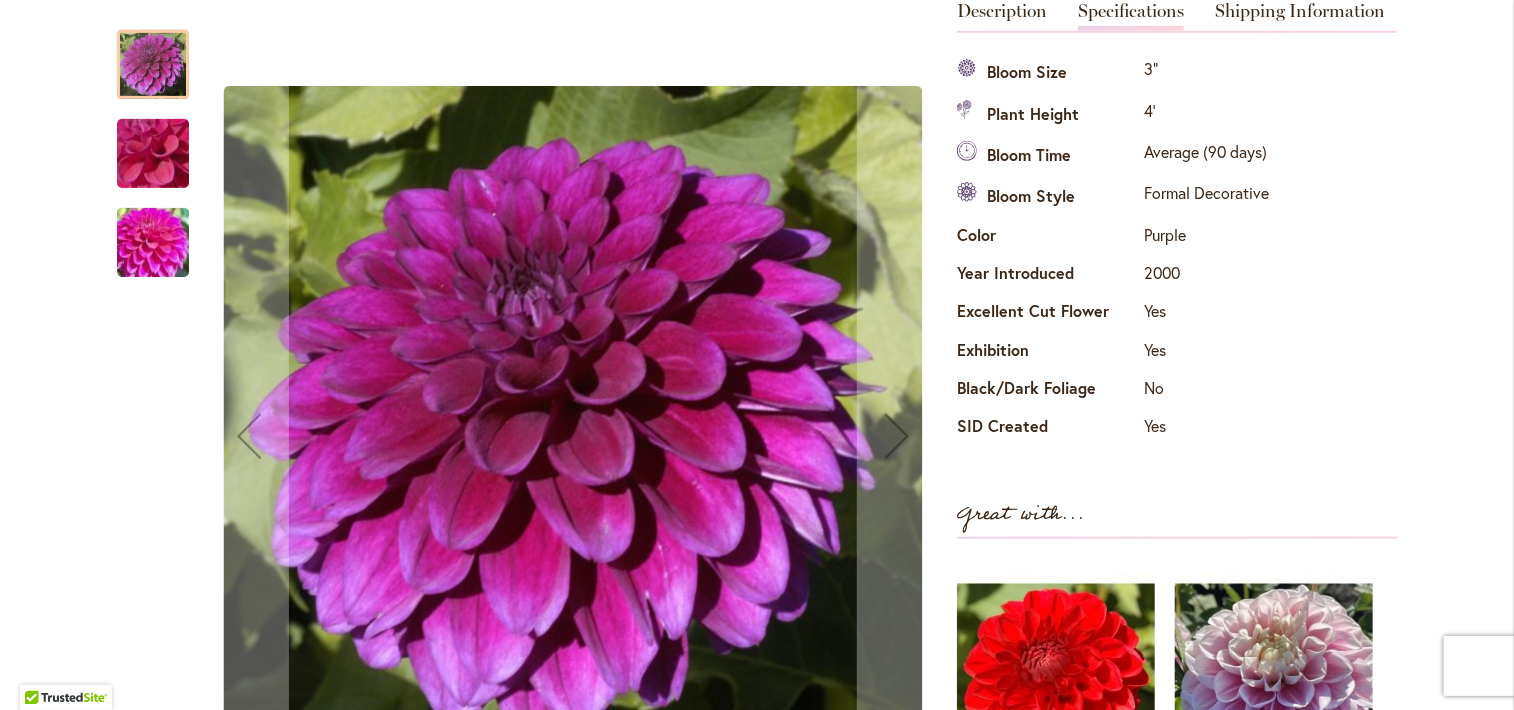 click at bounding box center (153, 243) 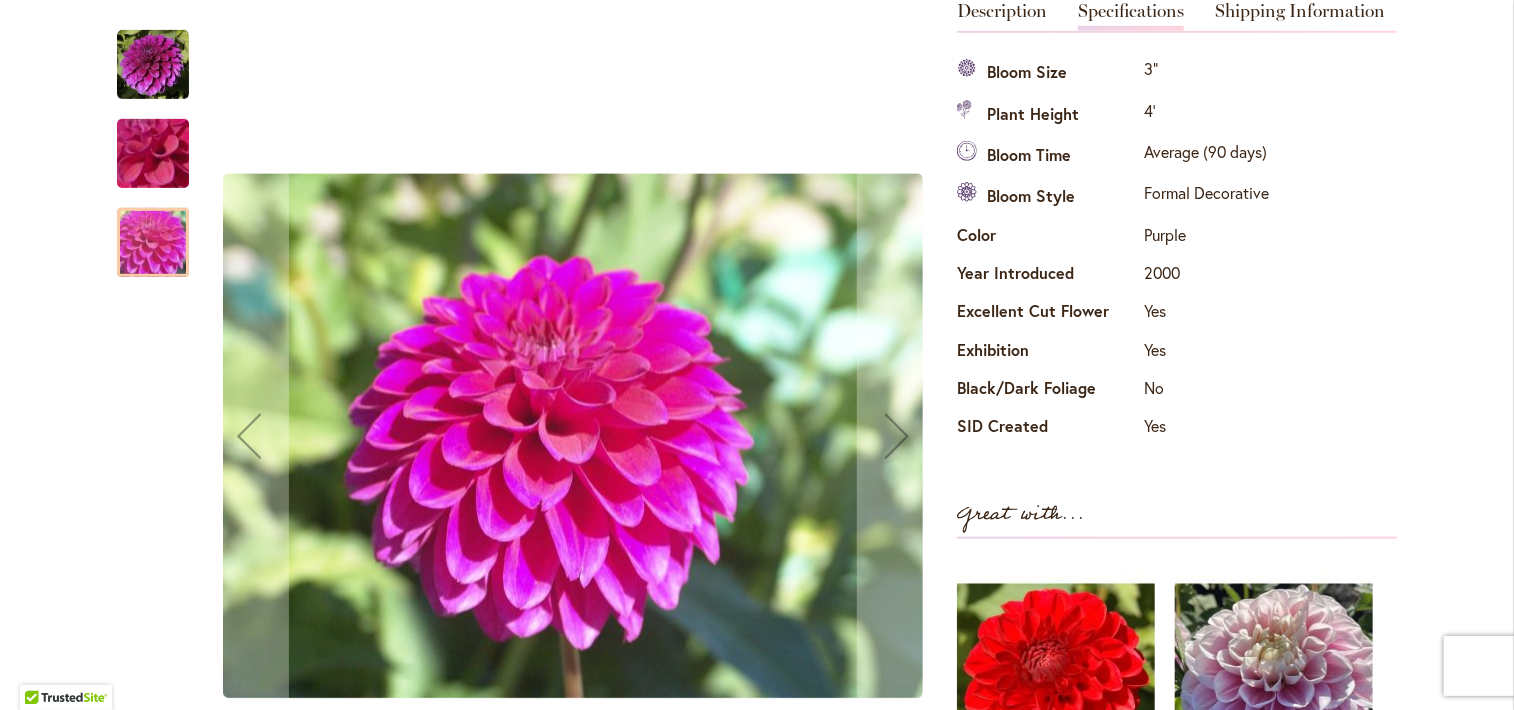 click at bounding box center [153, 154] 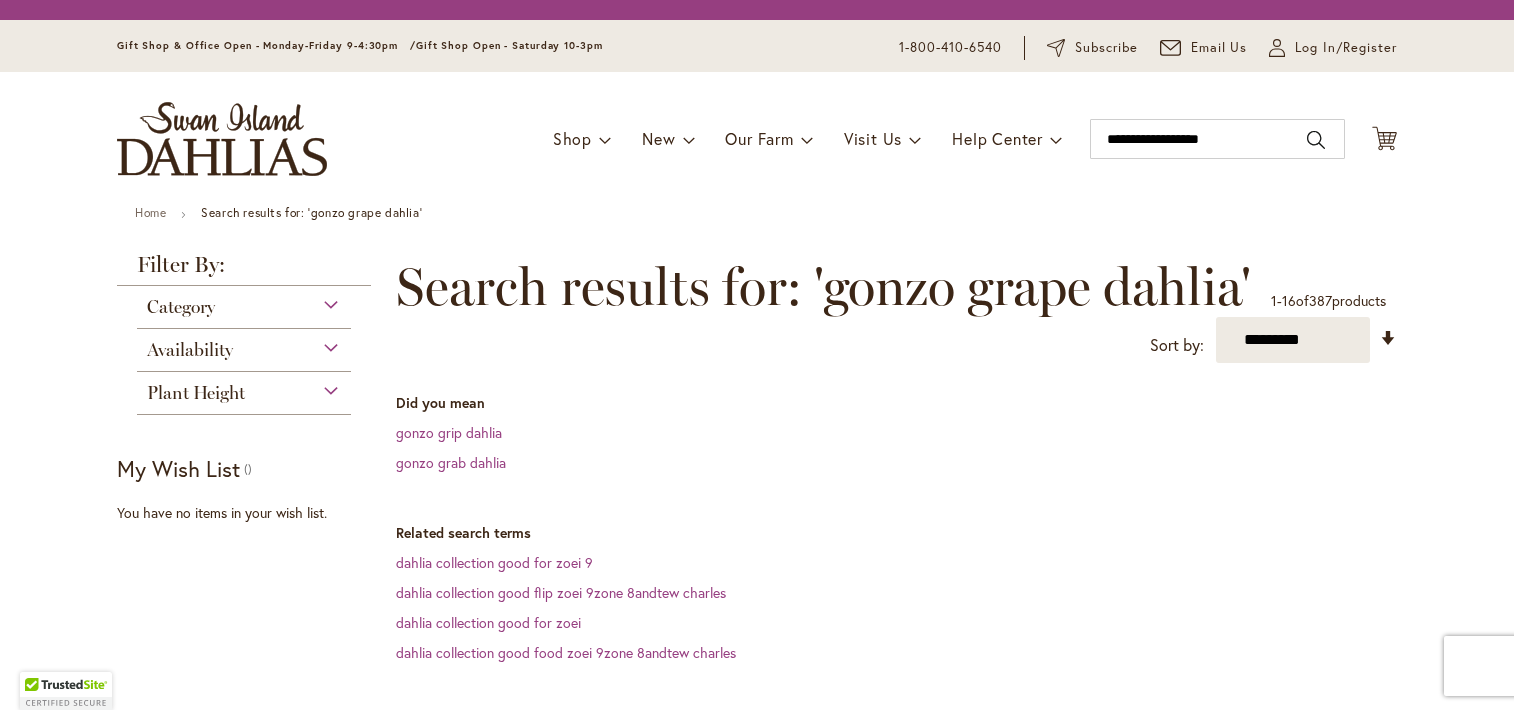 scroll, scrollTop: 0, scrollLeft: 0, axis: both 